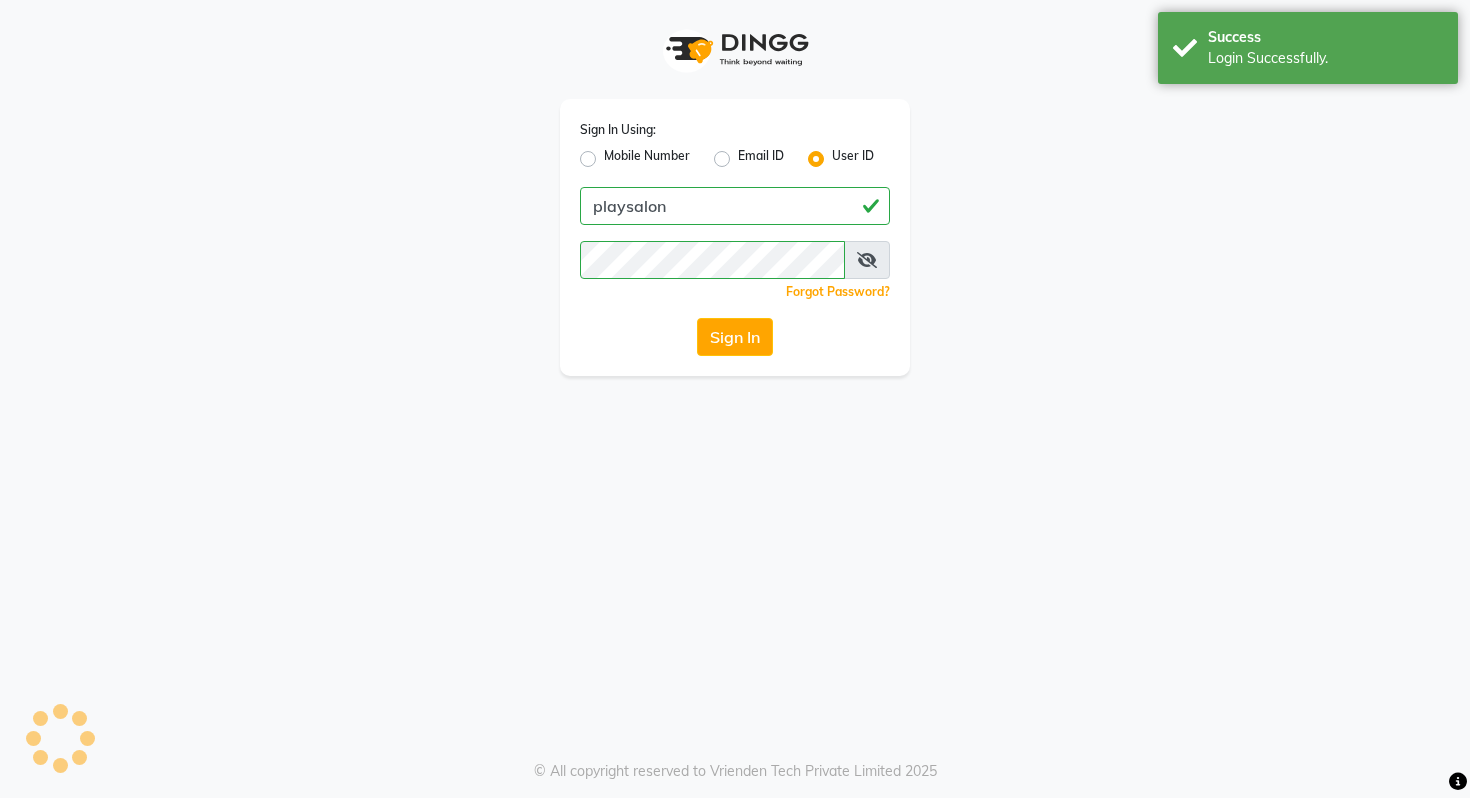scroll, scrollTop: 0, scrollLeft: 0, axis: both 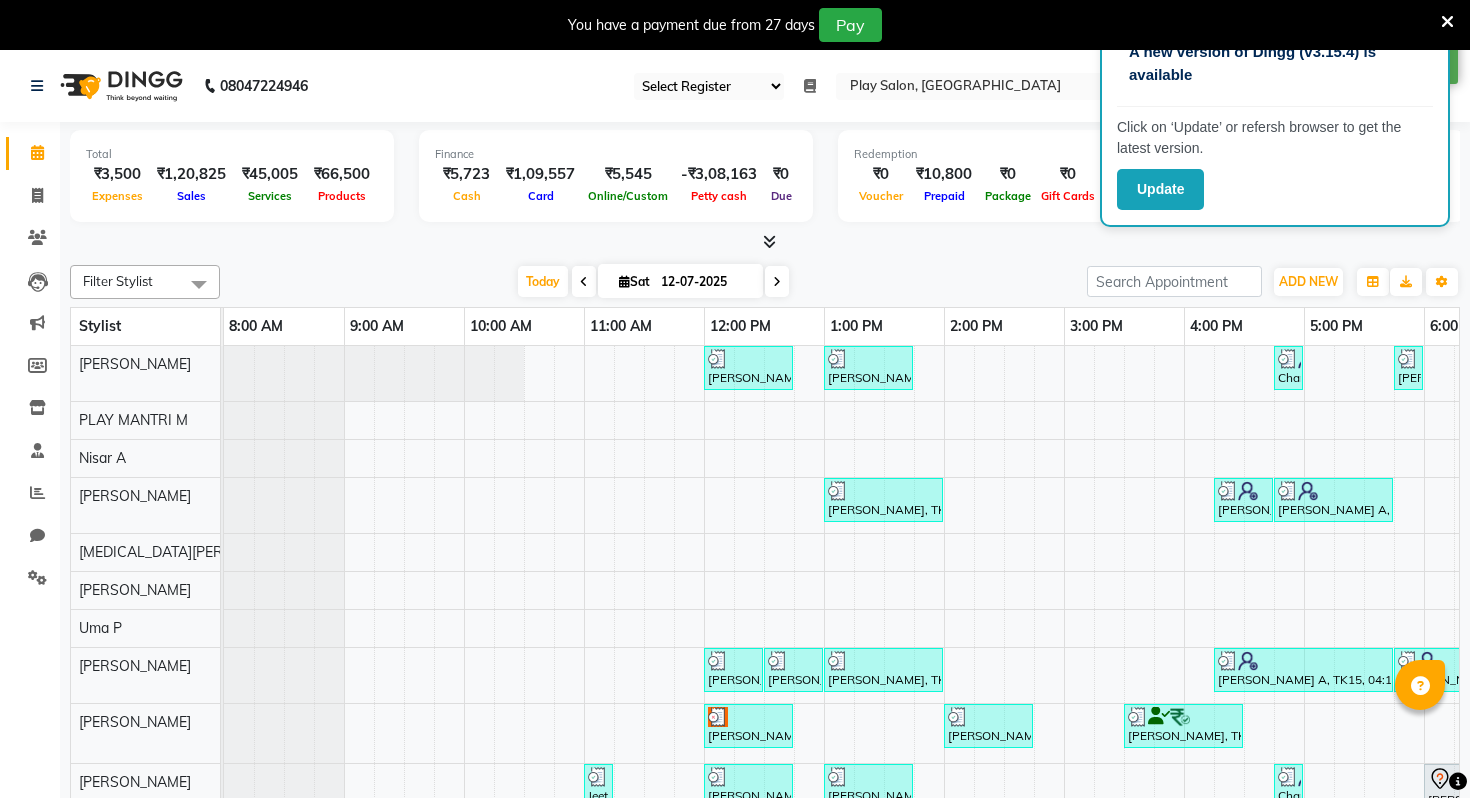 click on "You have a payment due from 27 days   Pay" at bounding box center (724, 25) 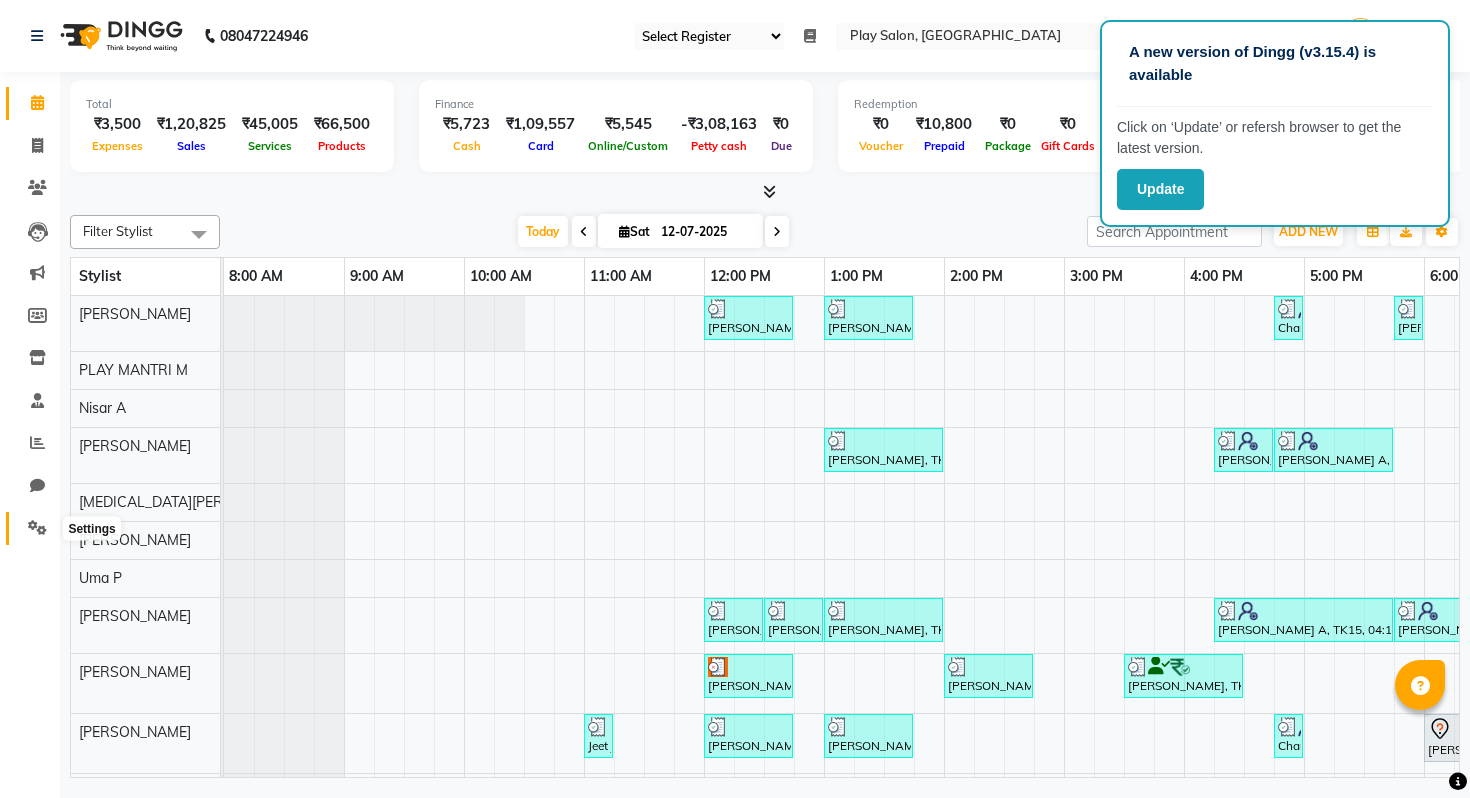 click 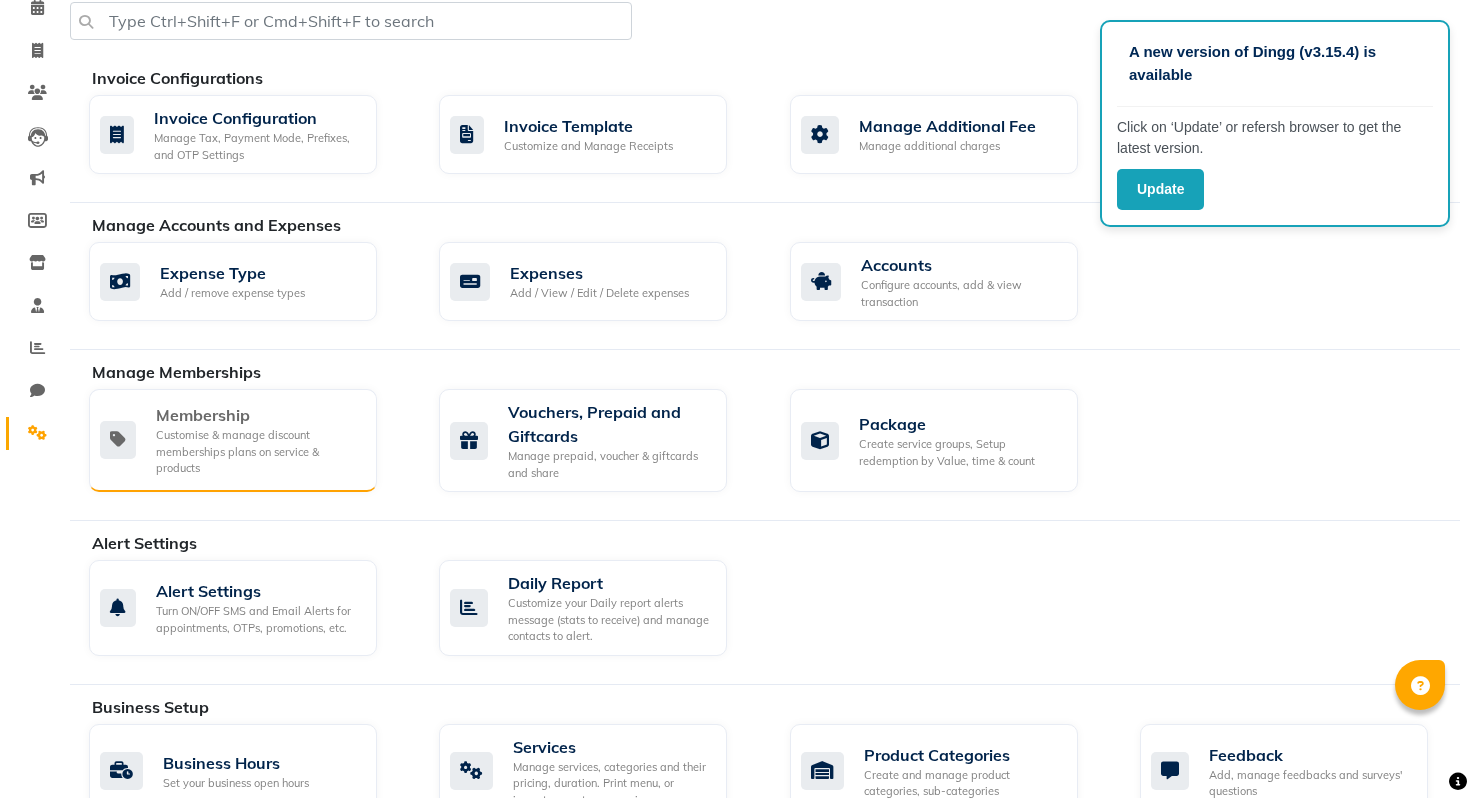 scroll, scrollTop: 97, scrollLeft: 0, axis: vertical 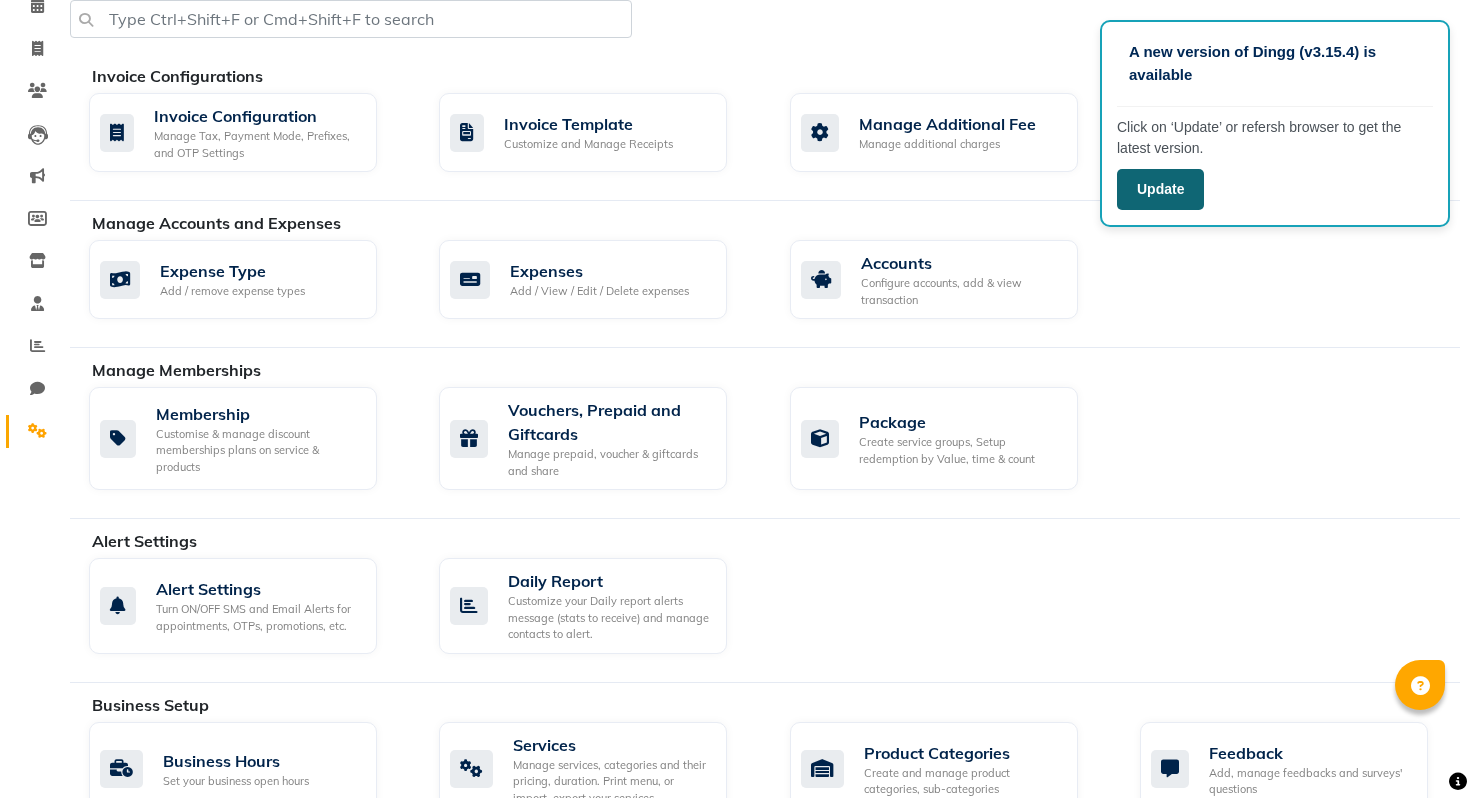 click on "Update" 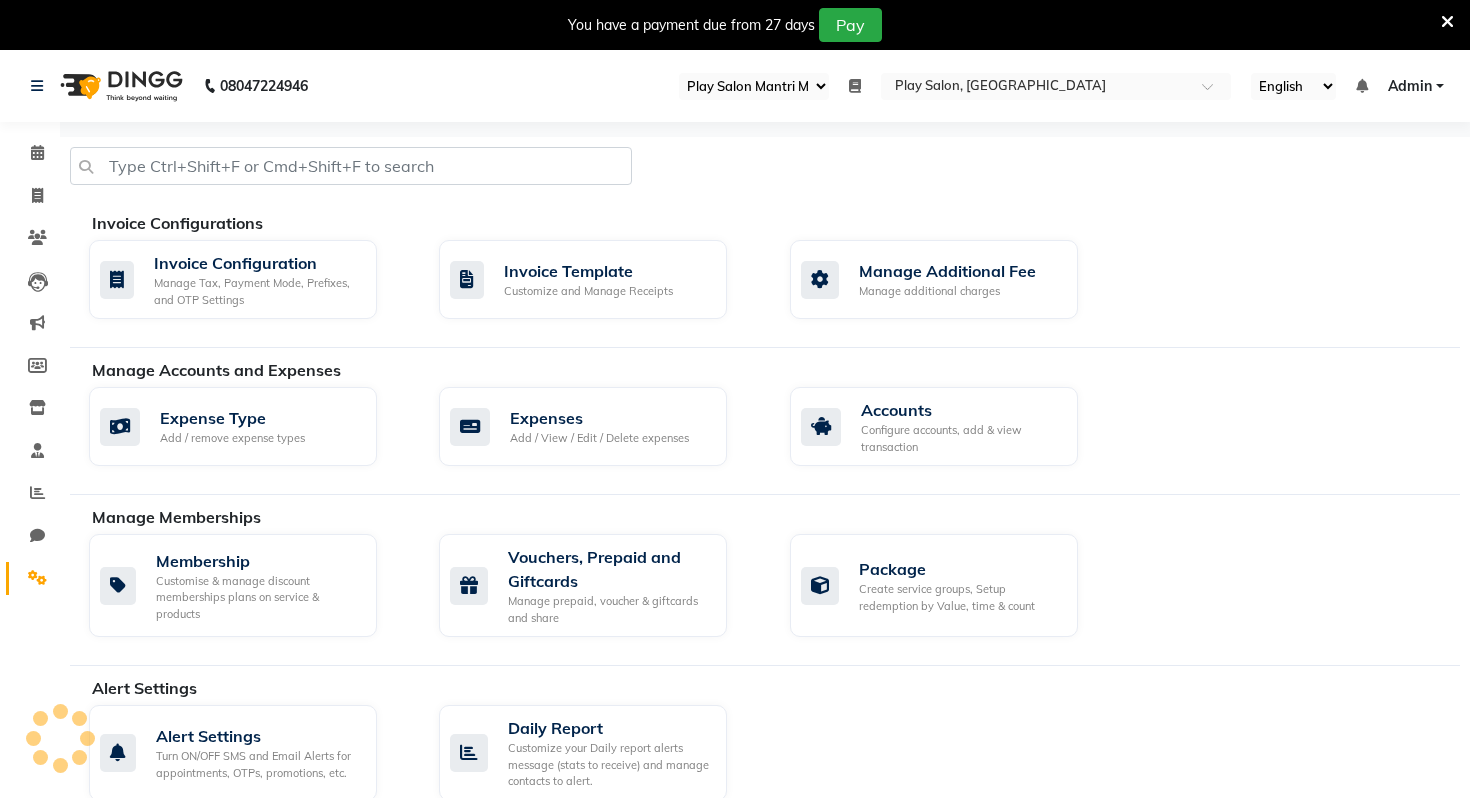 select on "89" 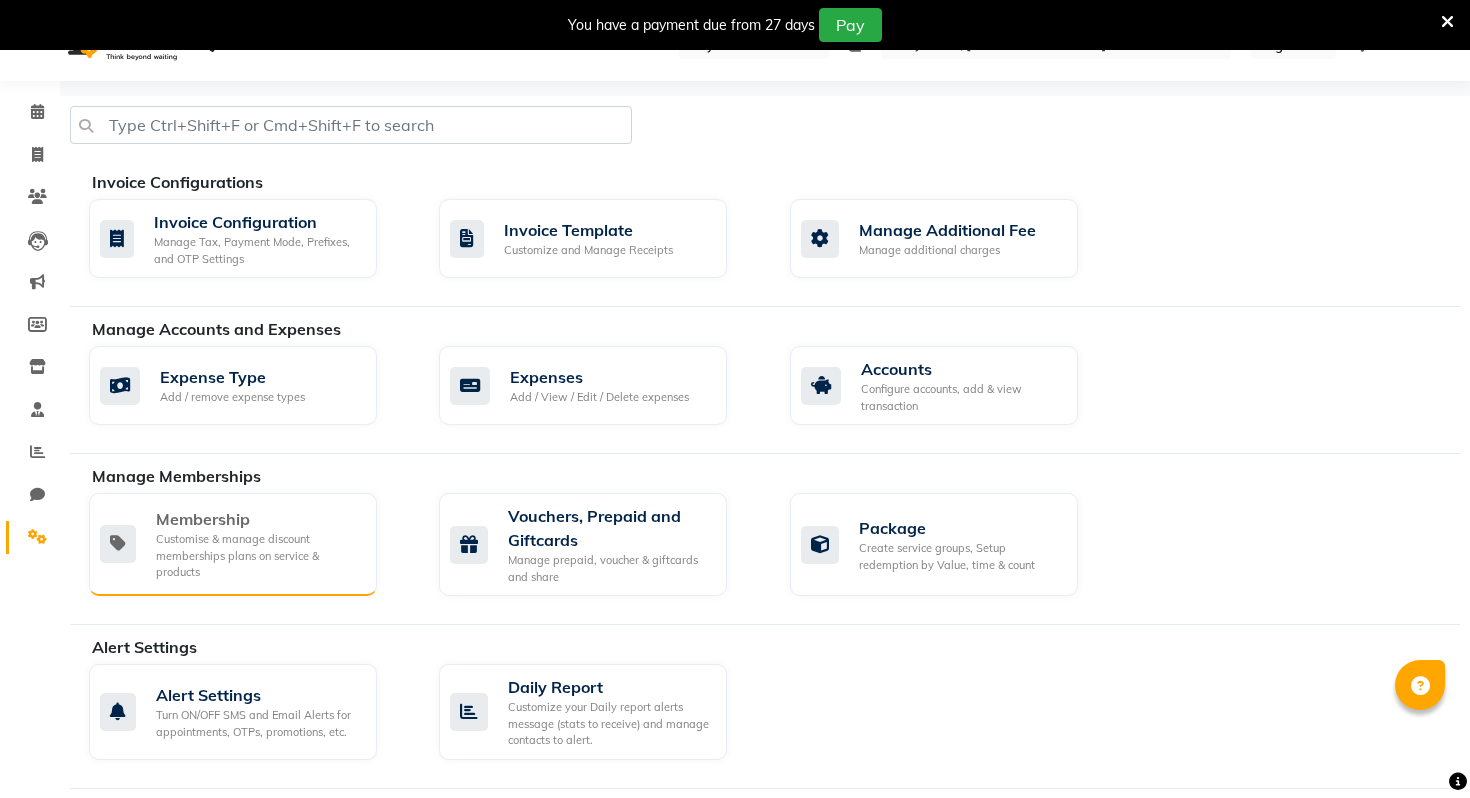 scroll, scrollTop: 49, scrollLeft: 0, axis: vertical 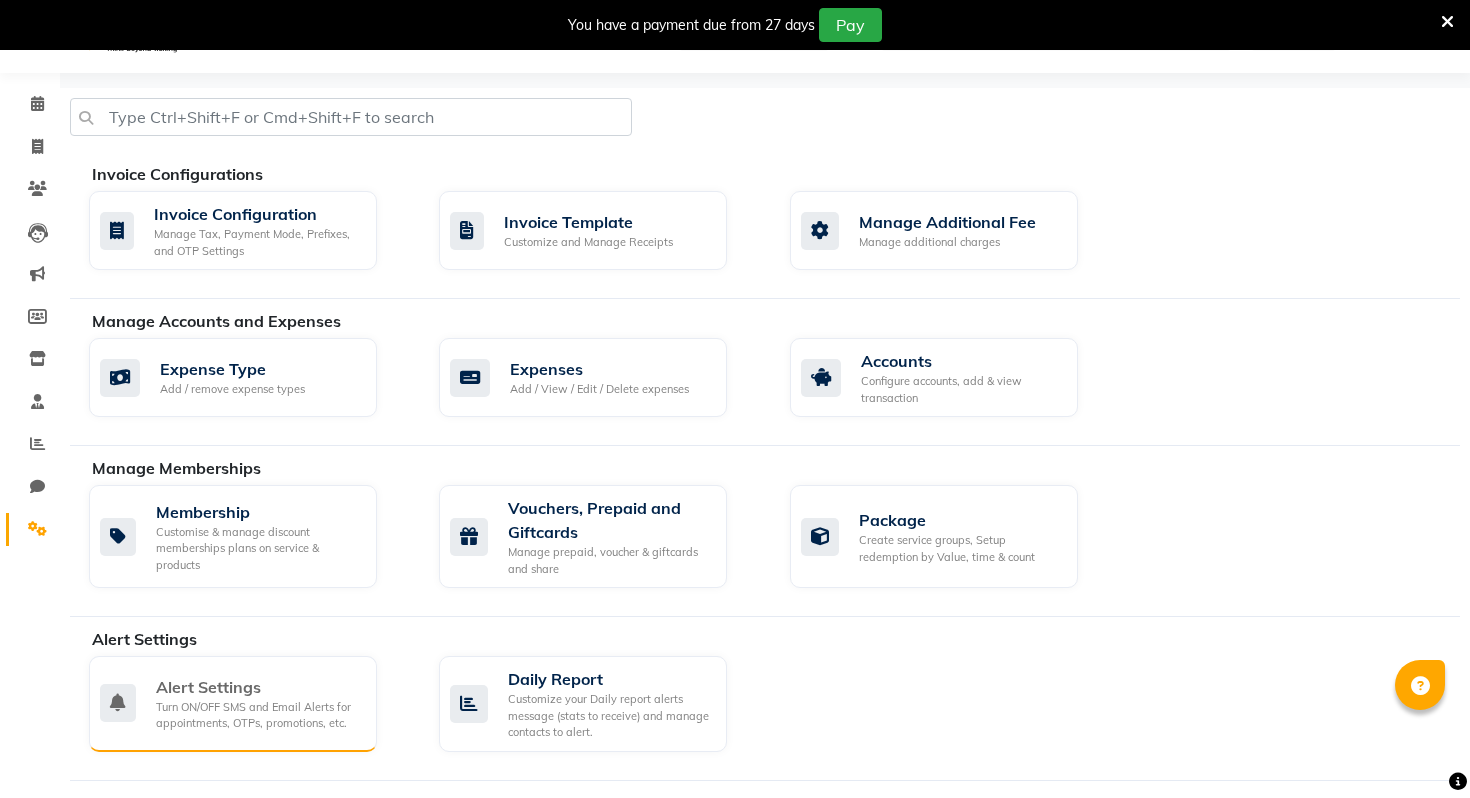 click on "Alert Settings" 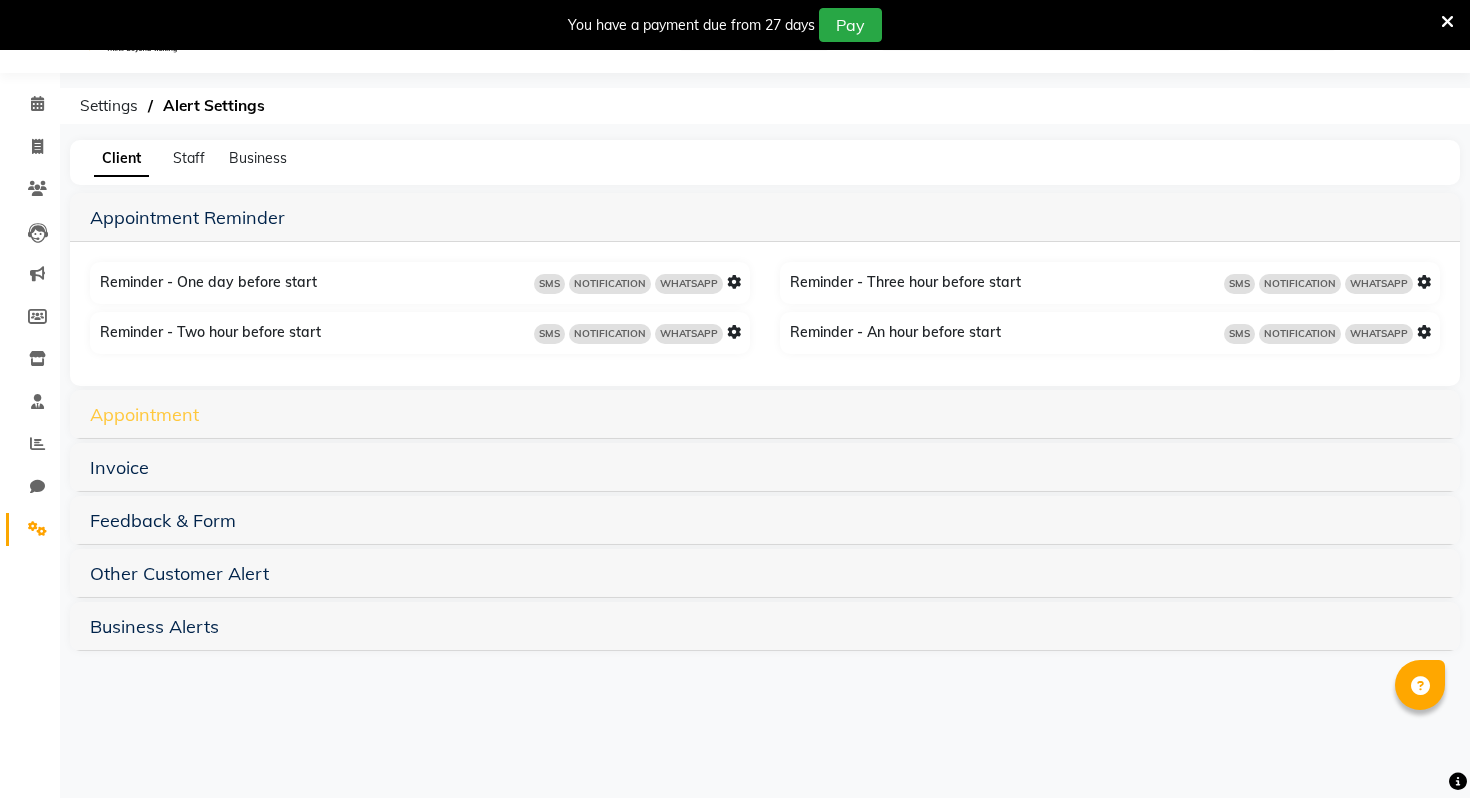 click on "Appointment" at bounding box center (144, 414) 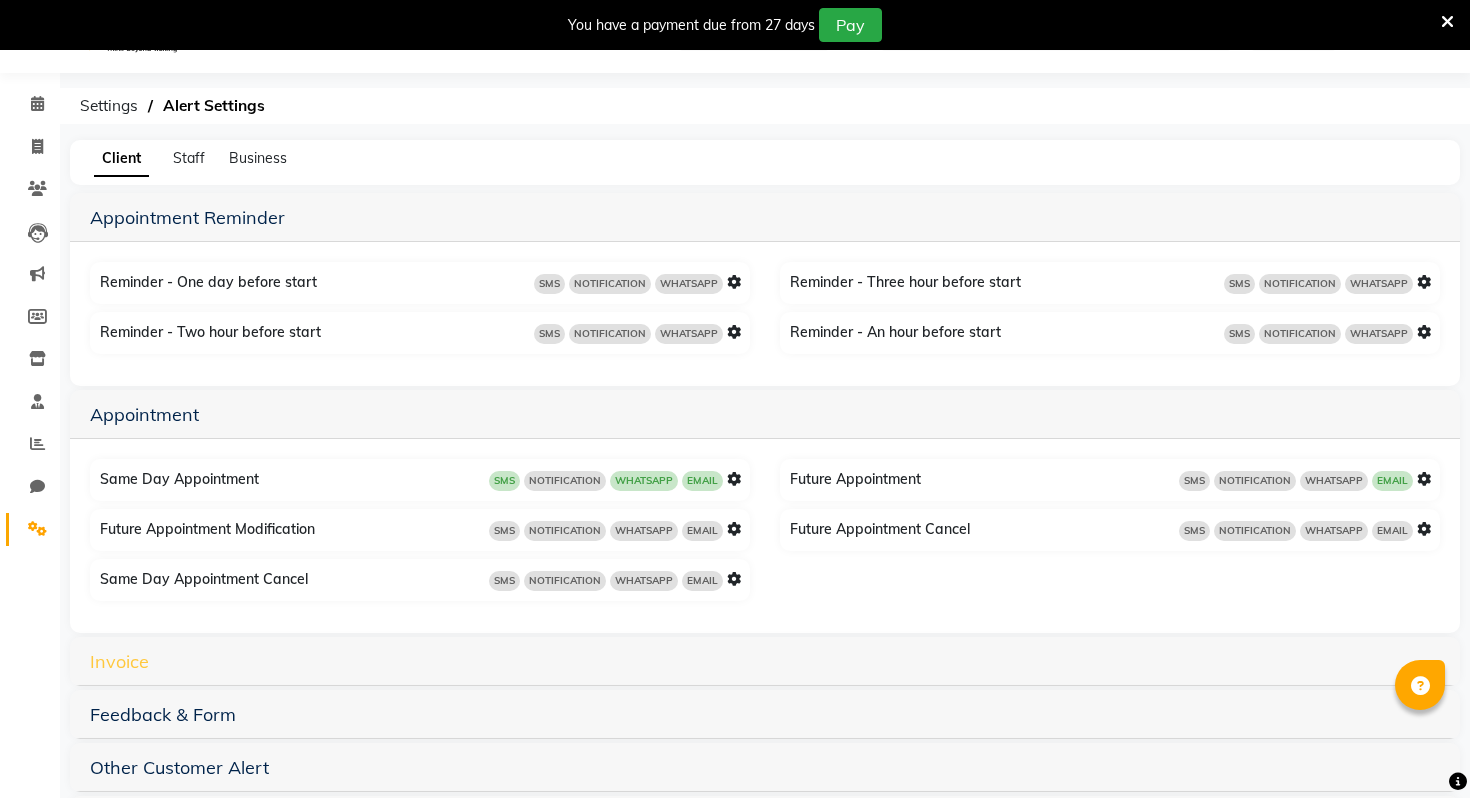 click on "Invoice" at bounding box center (119, 661) 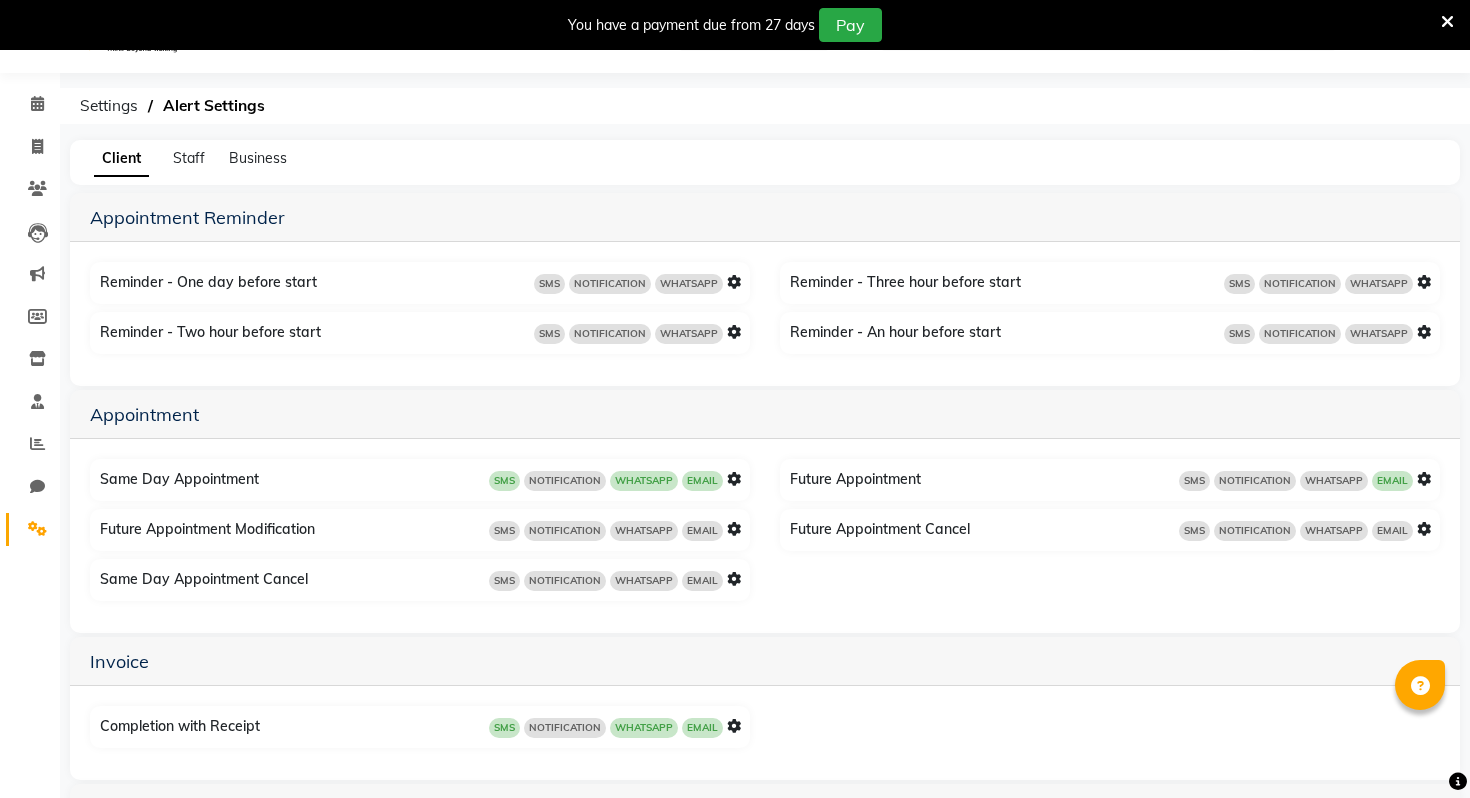 click at bounding box center [734, 726] 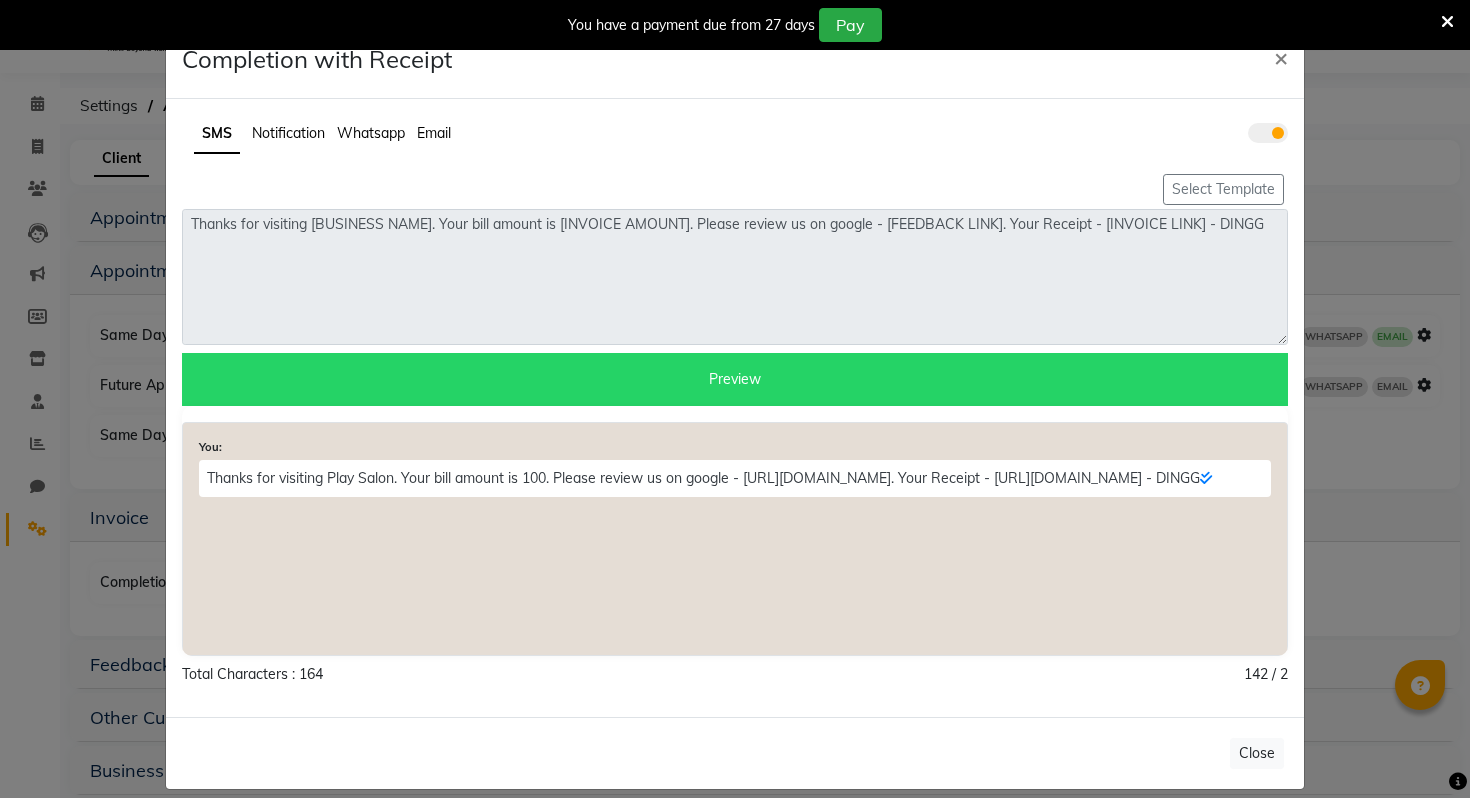 click on "Whatsapp" 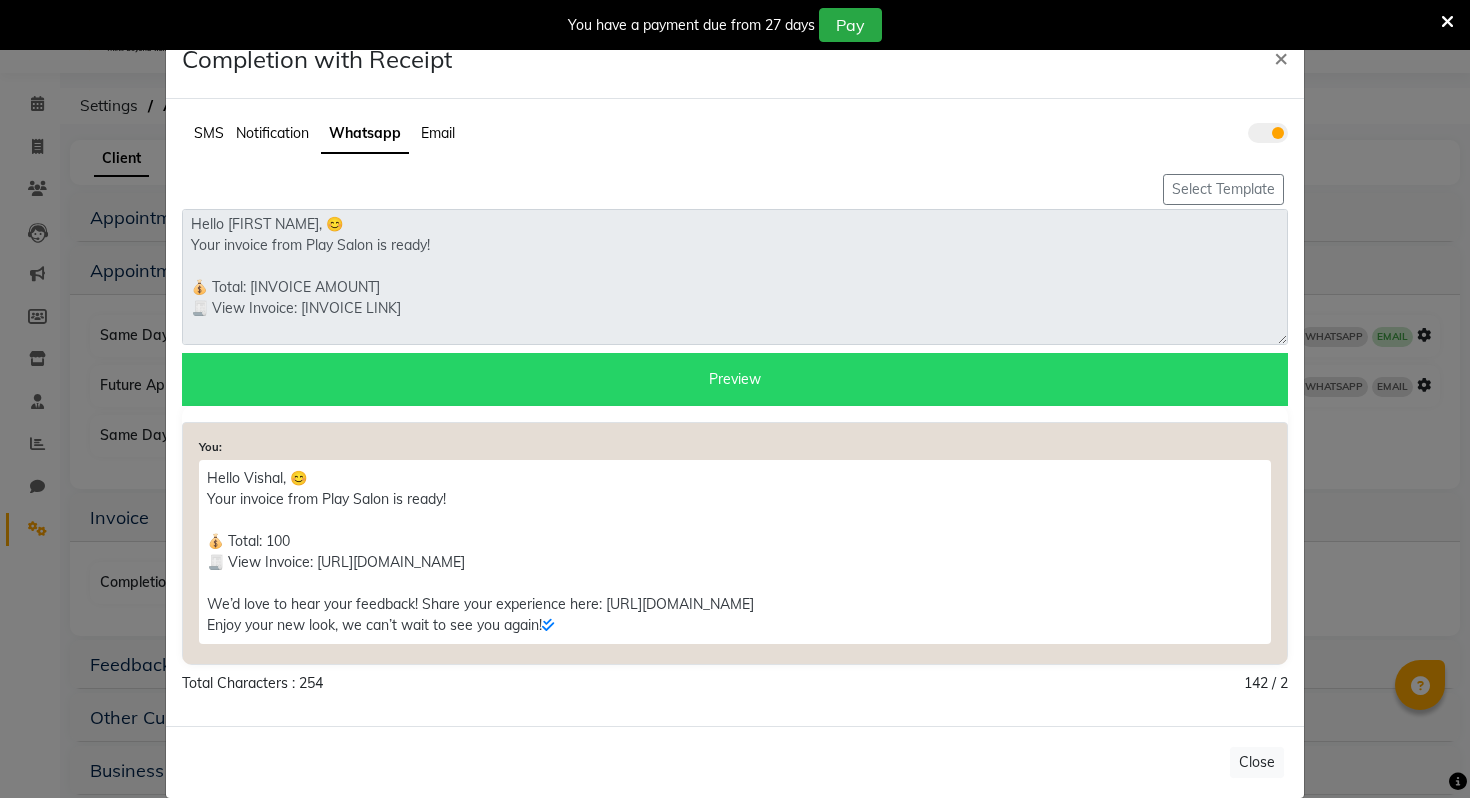 scroll, scrollTop: 42, scrollLeft: 0, axis: vertical 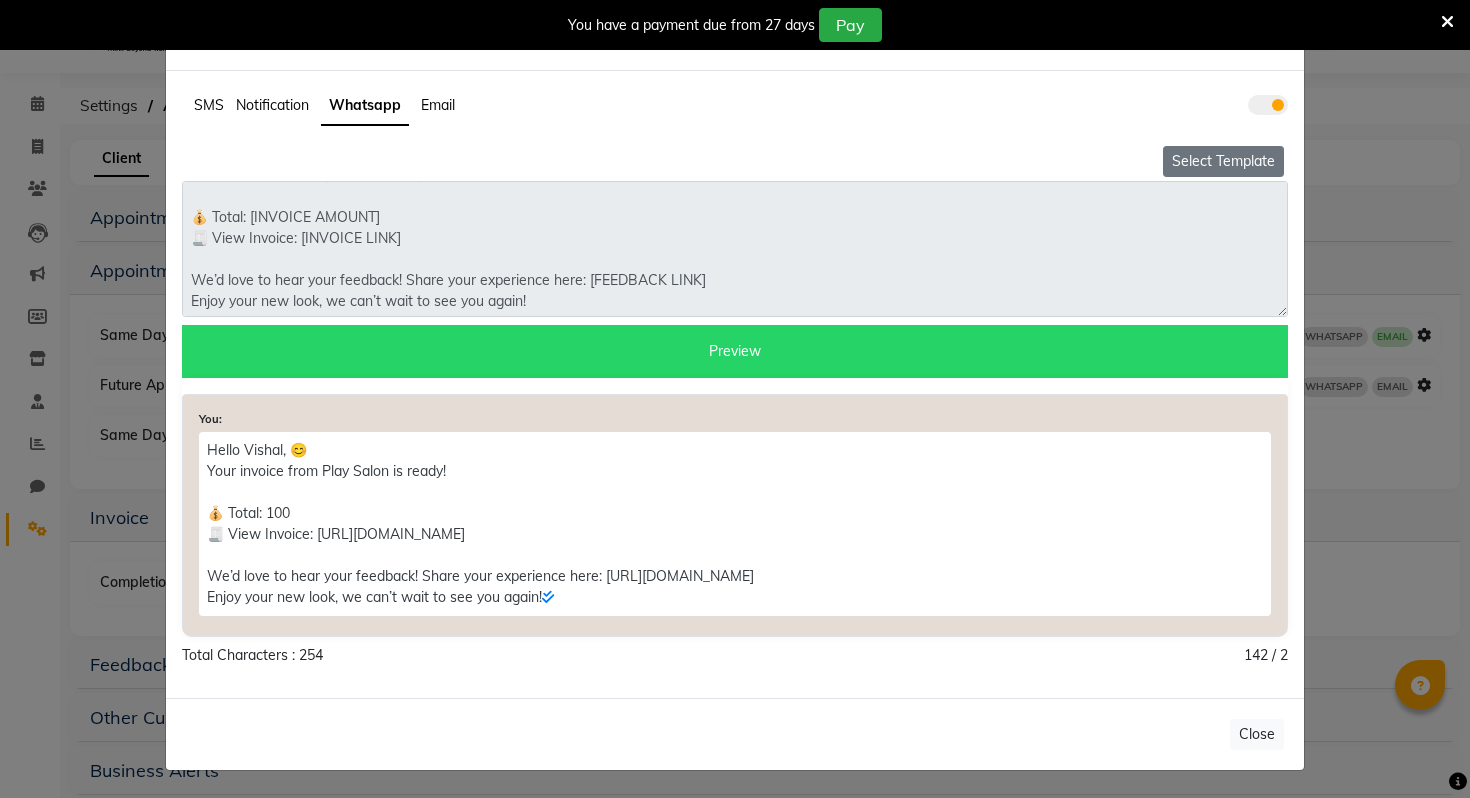 click on "Select Template" 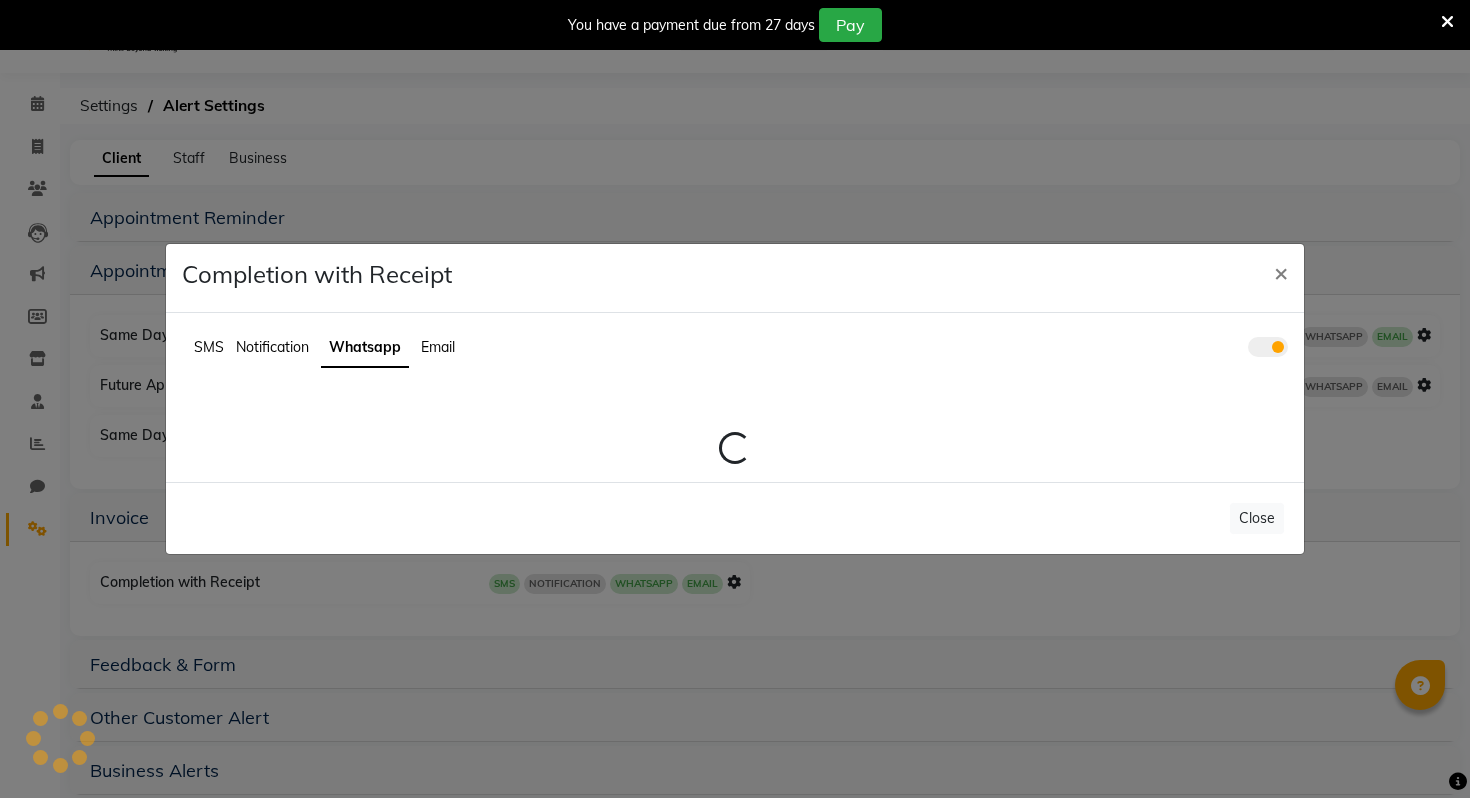 scroll, scrollTop: 0, scrollLeft: 0, axis: both 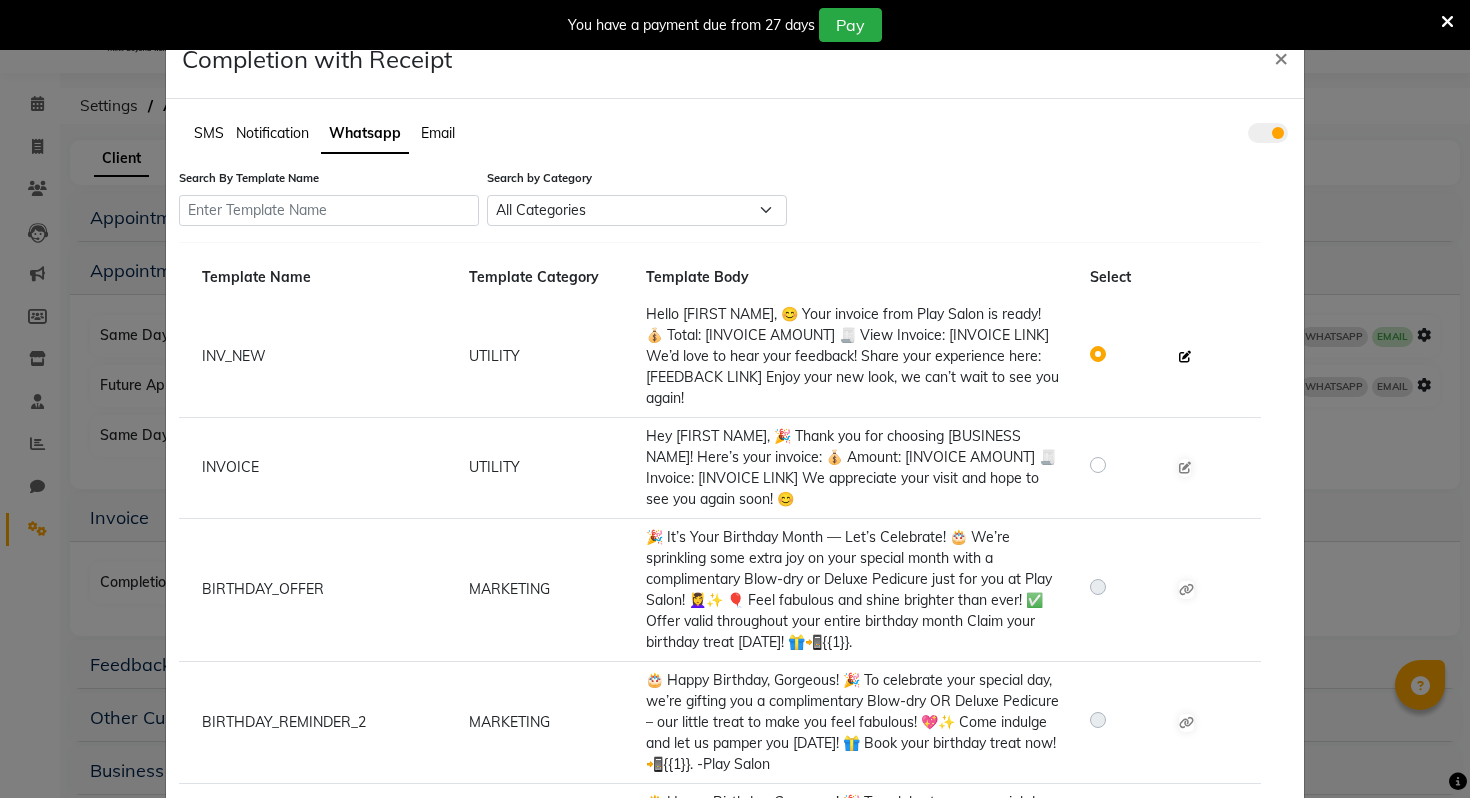 click 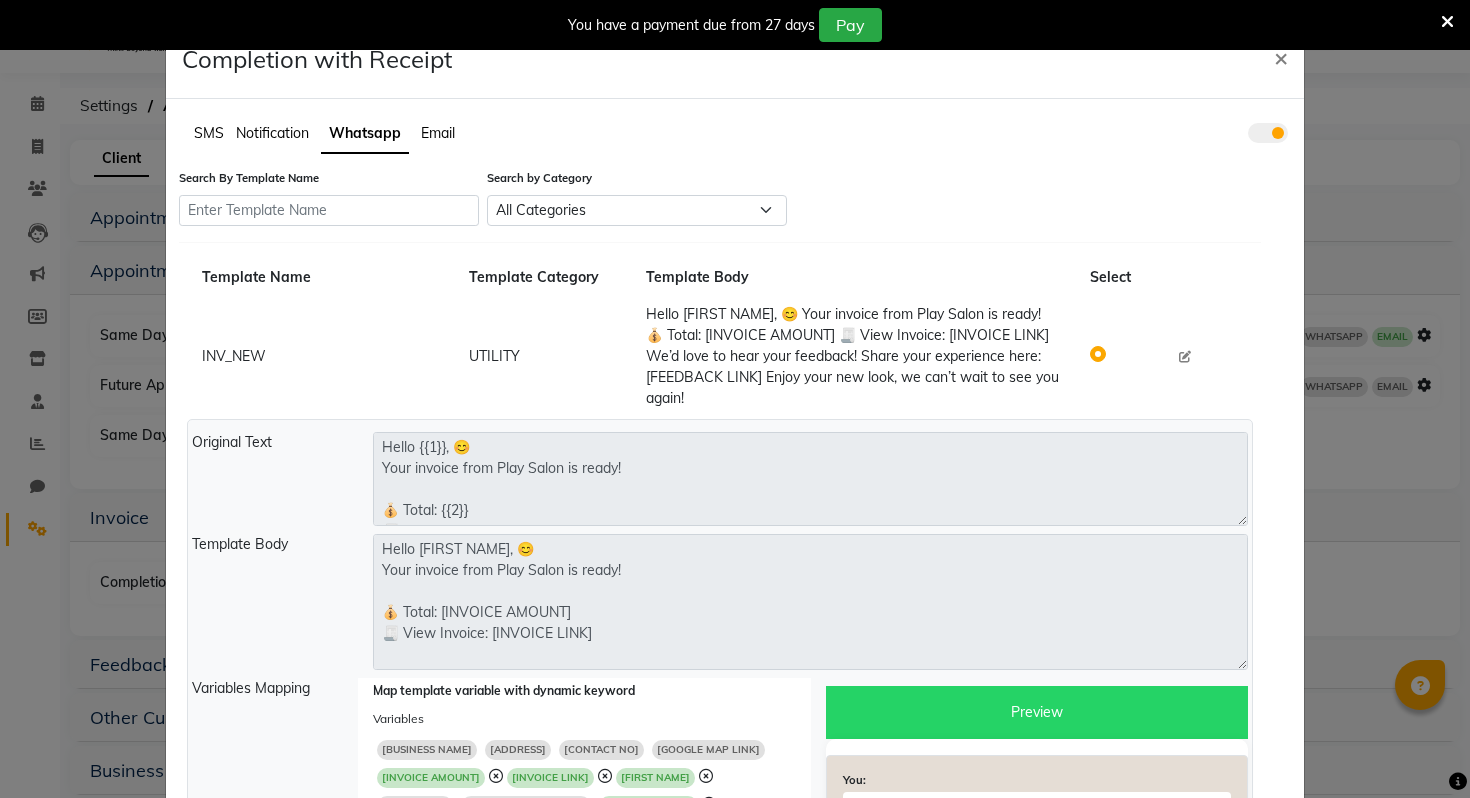 scroll, scrollTop: 84, scrollLeft: 0, axis: vertical 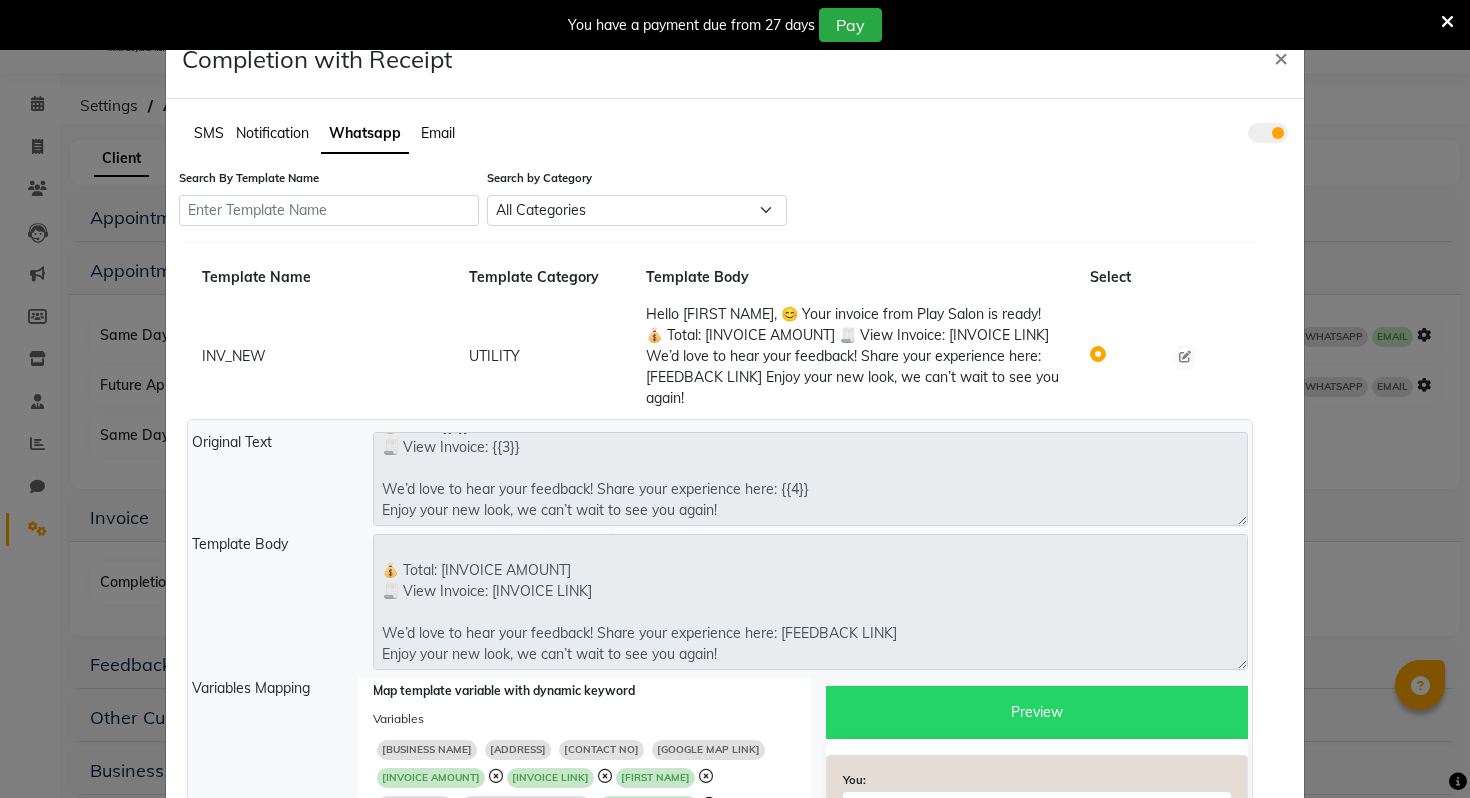 click on "You have a payment due from 27 days   Pay" at bounding box center [735, 25] 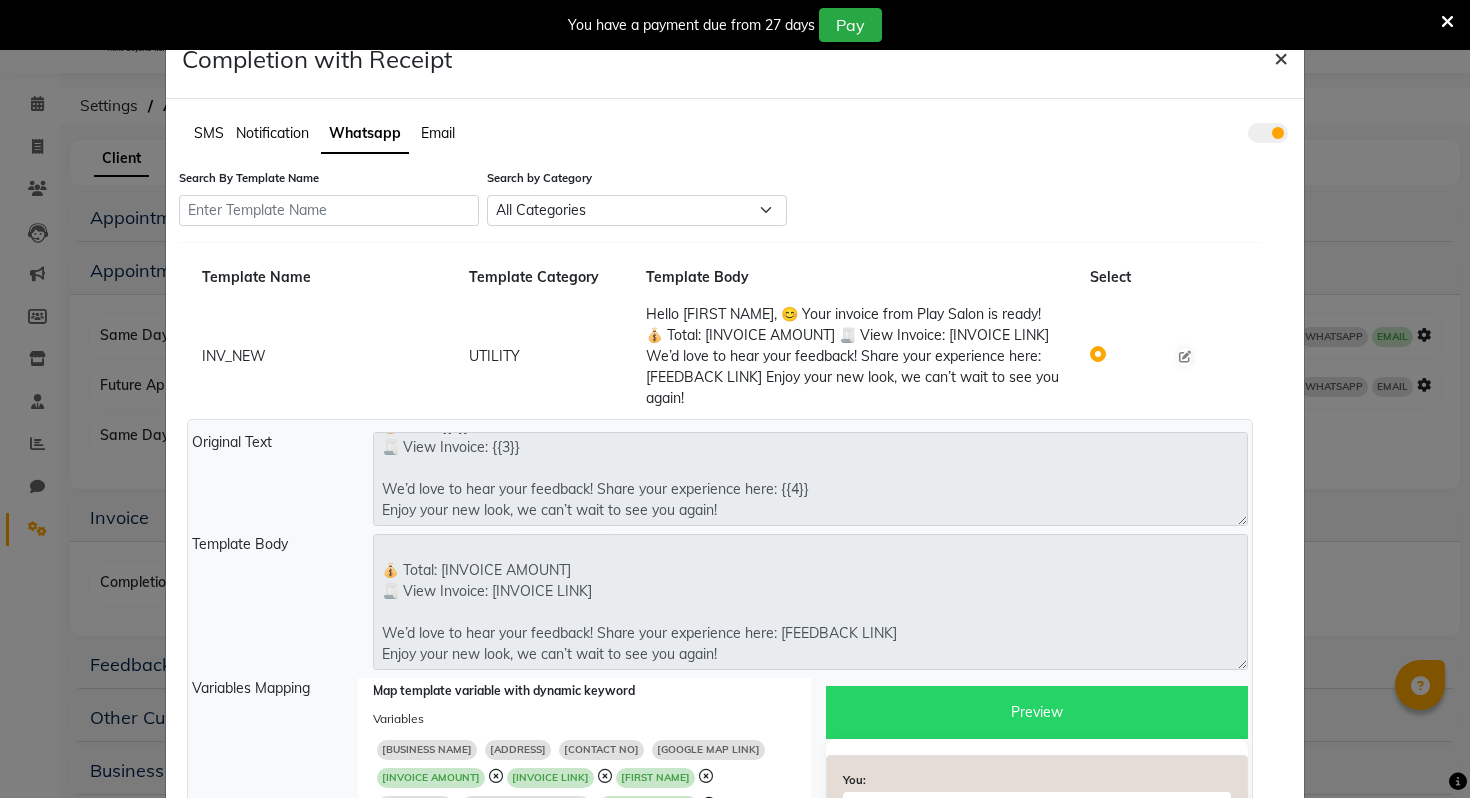 click on "×" 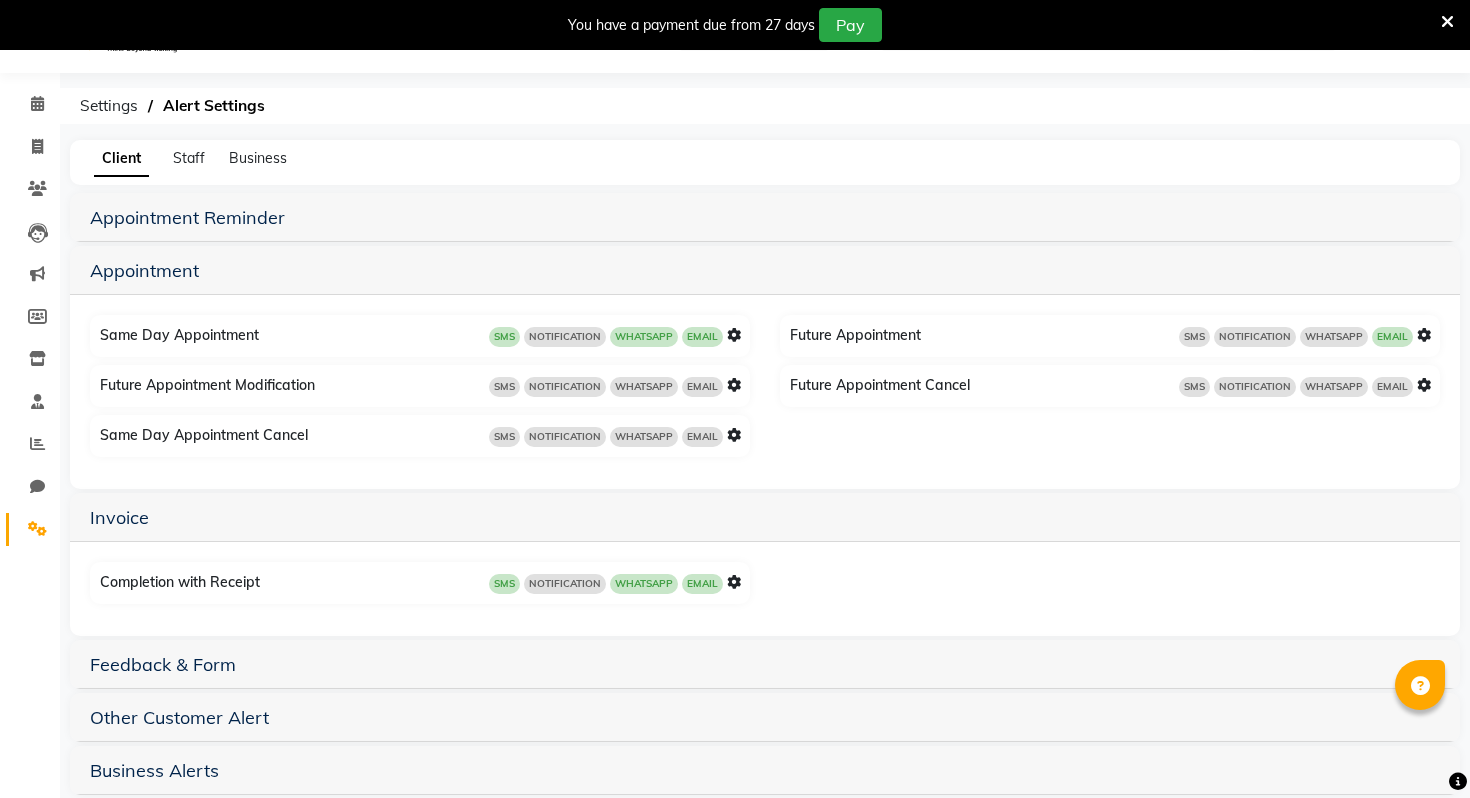click at bounding box center (1447, 22) 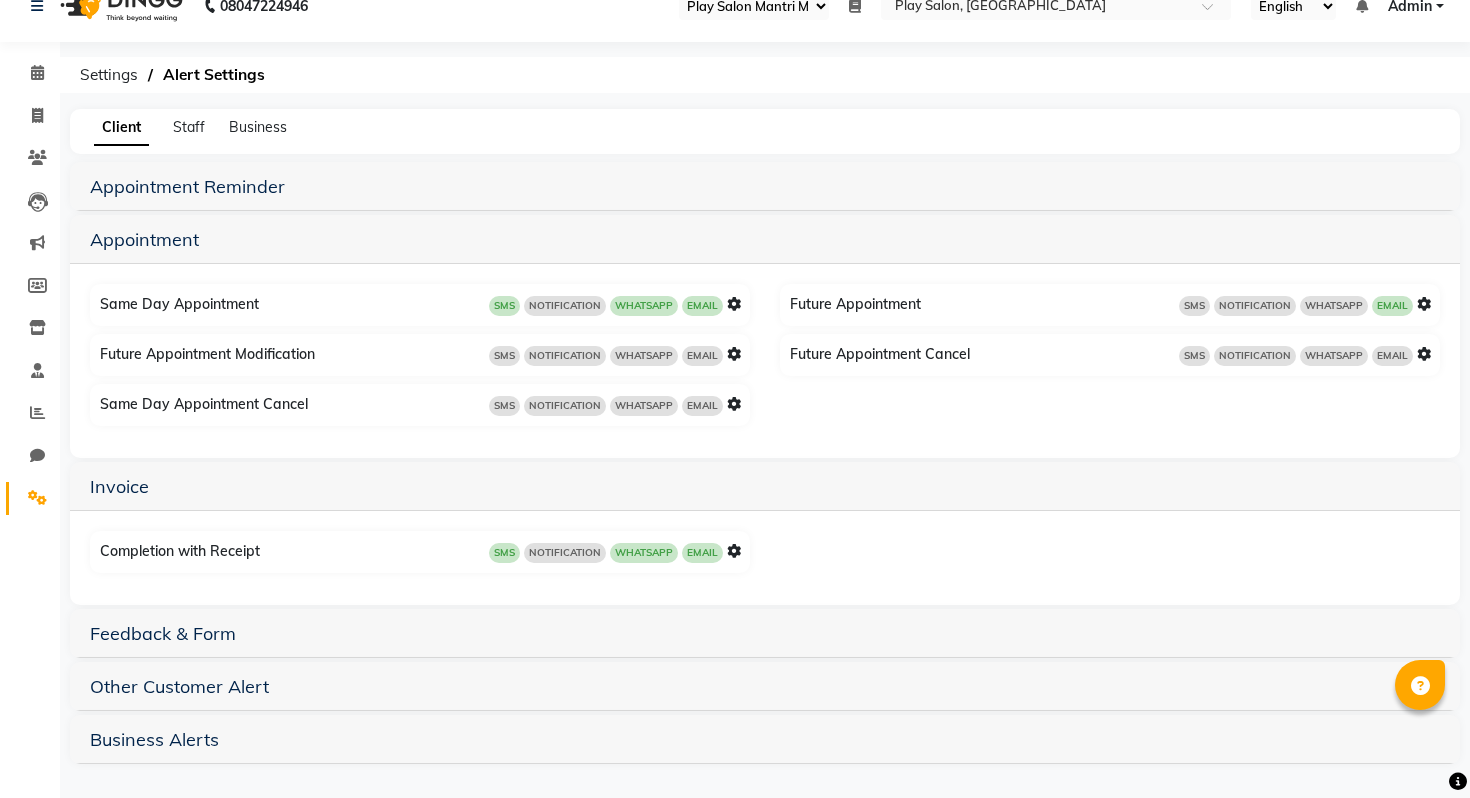 scroll, scrollTop: 30, scrollLeft: 0, axis: vertical 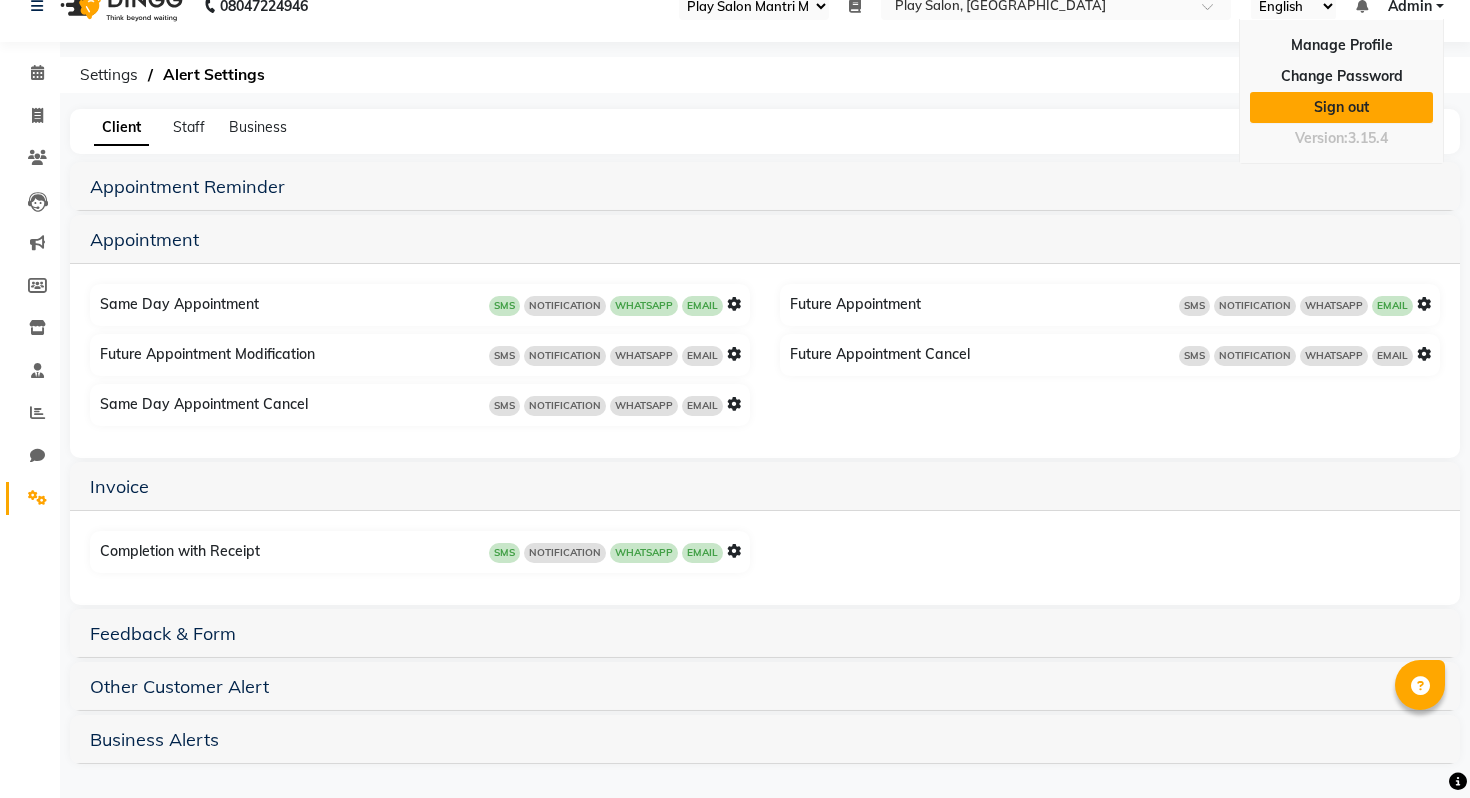 click on "Sign out" at bounding box center (1341, 107) 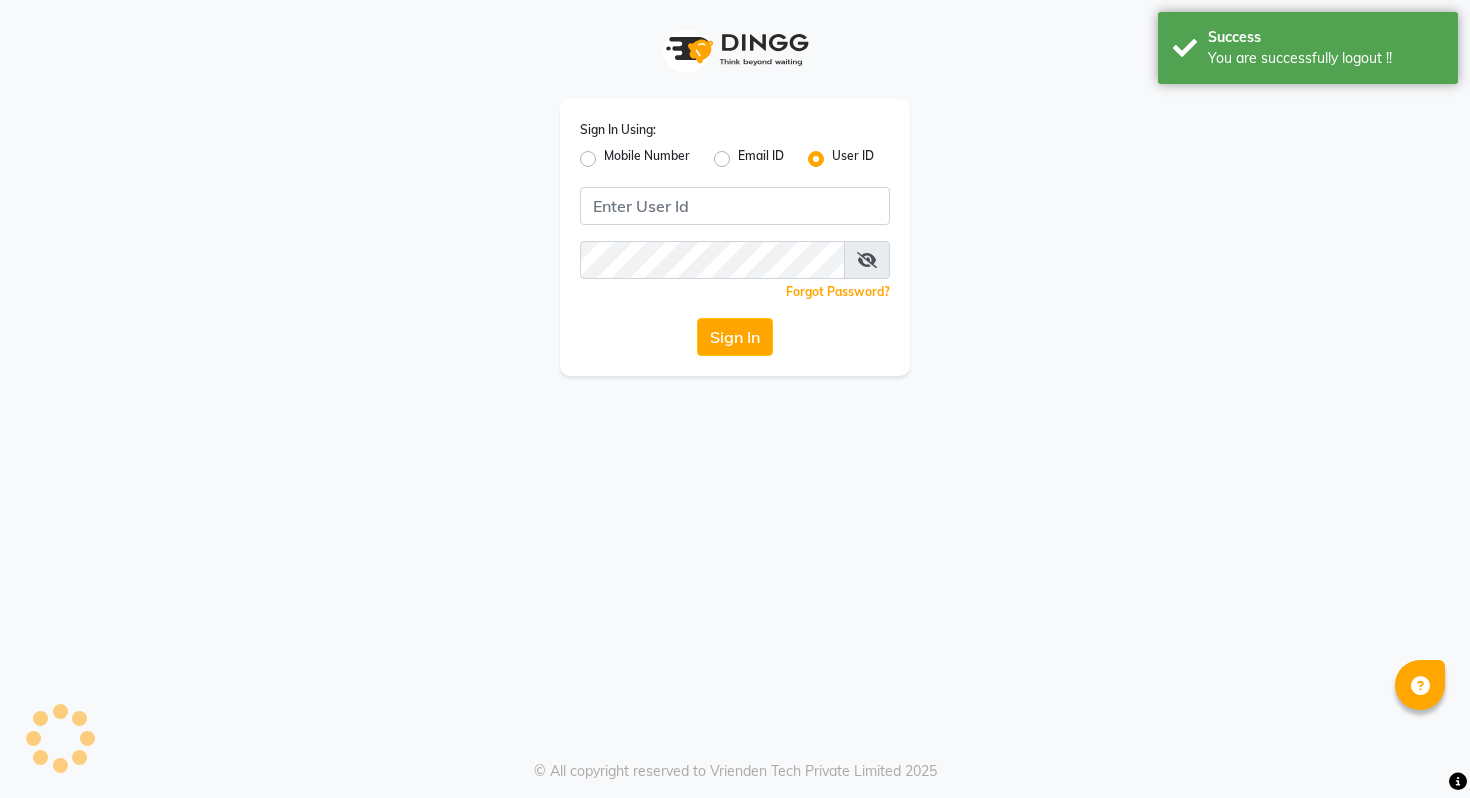 scroll, scrollTop: 0, scrollLeft: 0, axis: both 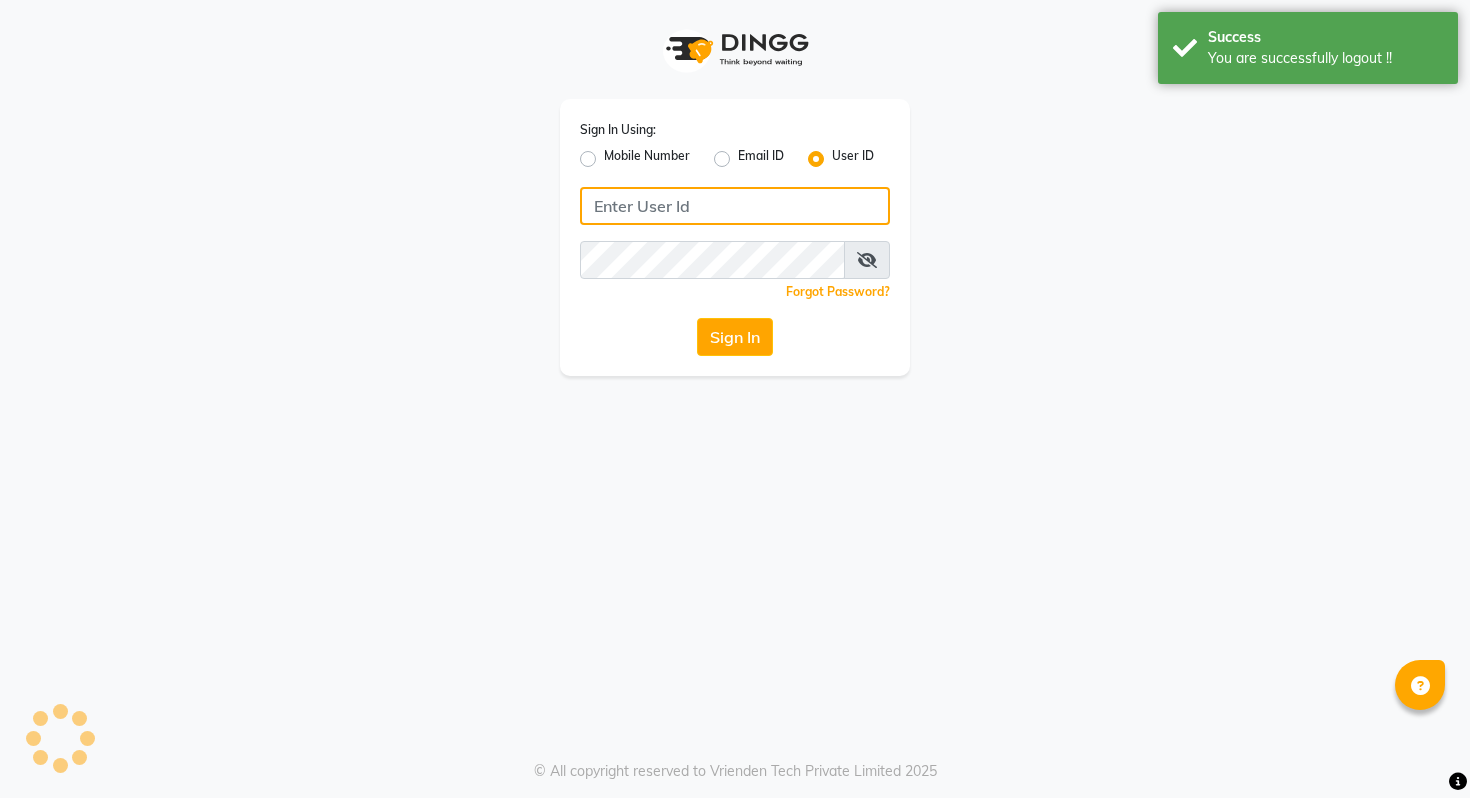 type on "9028992840" 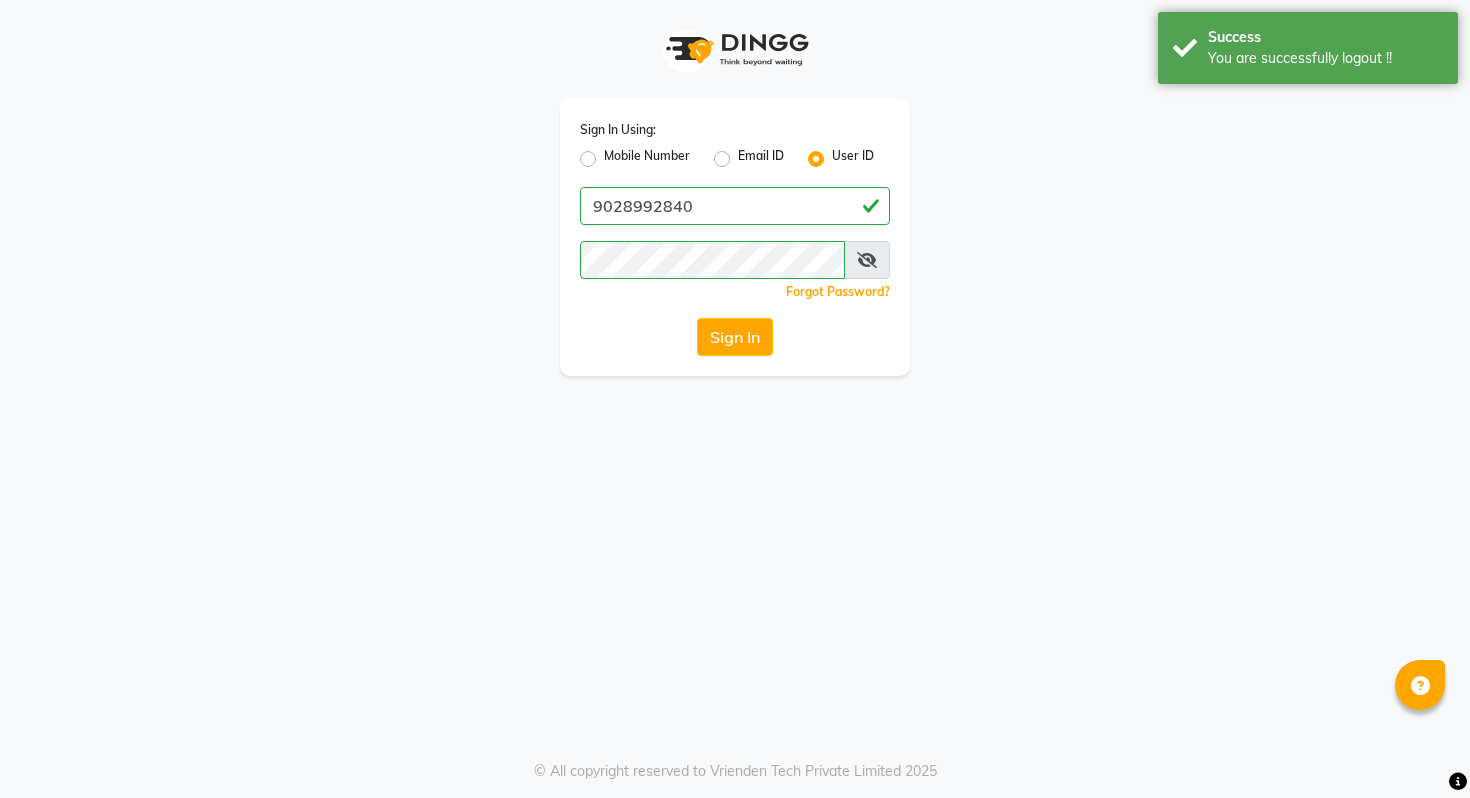 click on "Mobile Number" 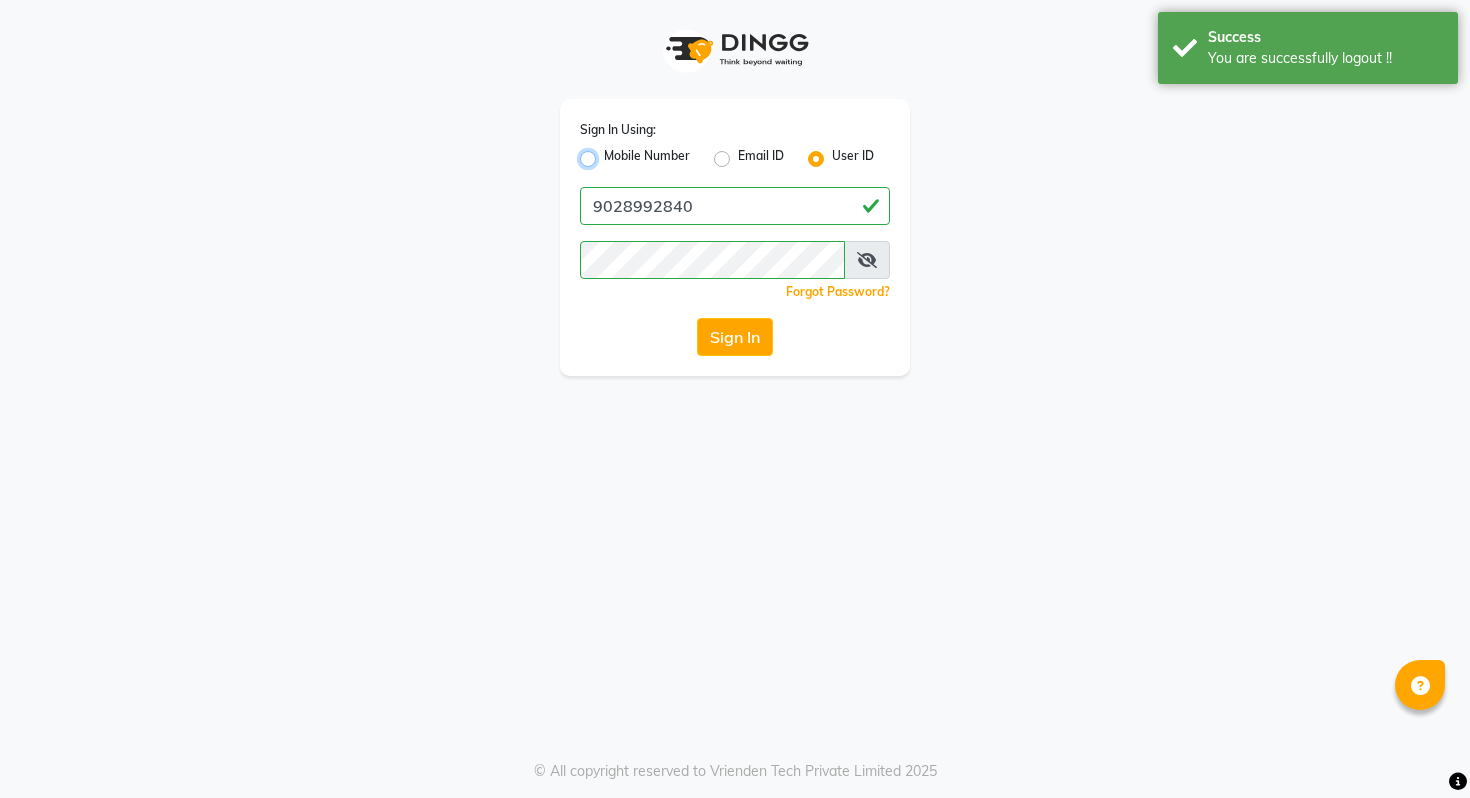 click on "Mobile Number" at bounding box center [610, 153] 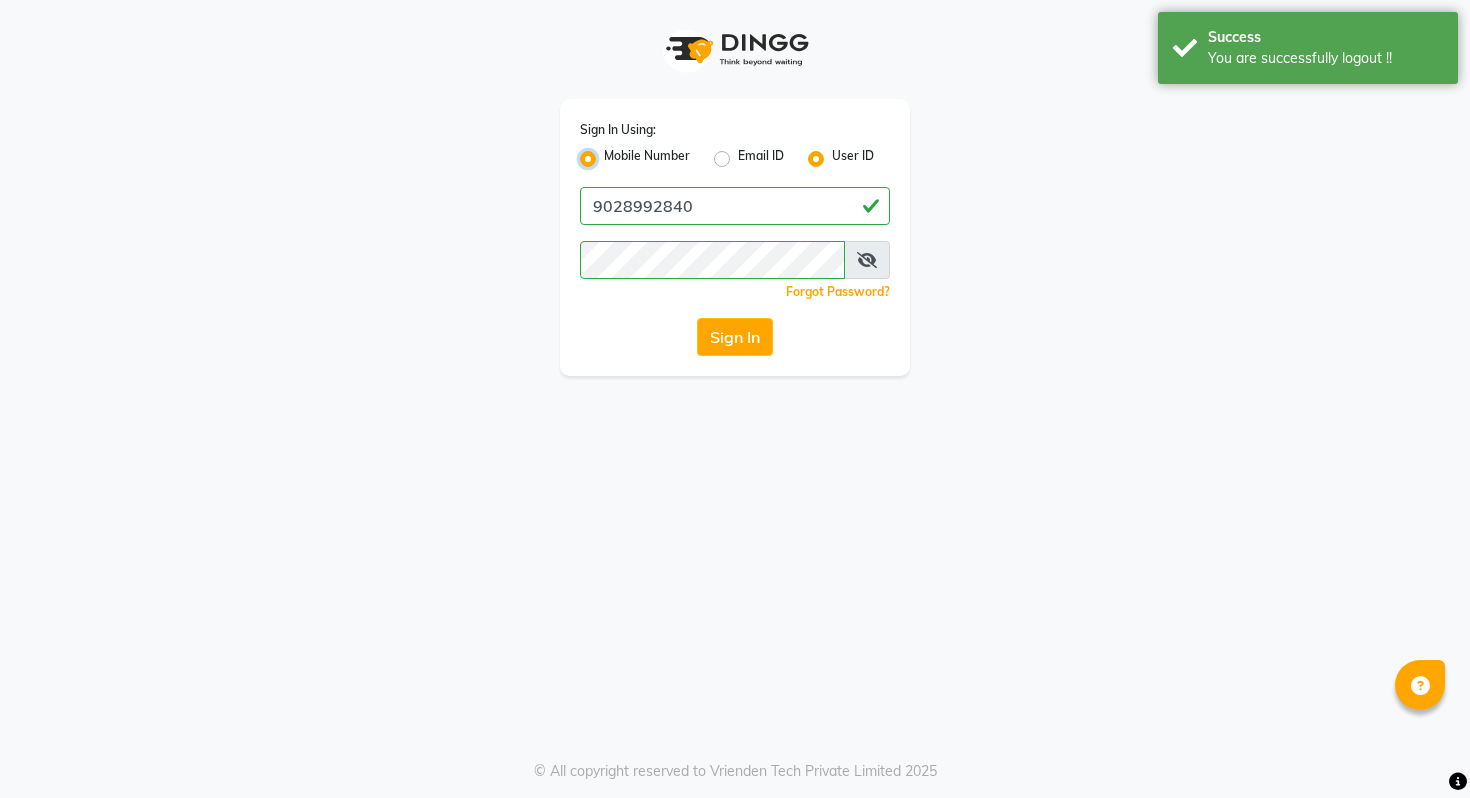 radio on "false" 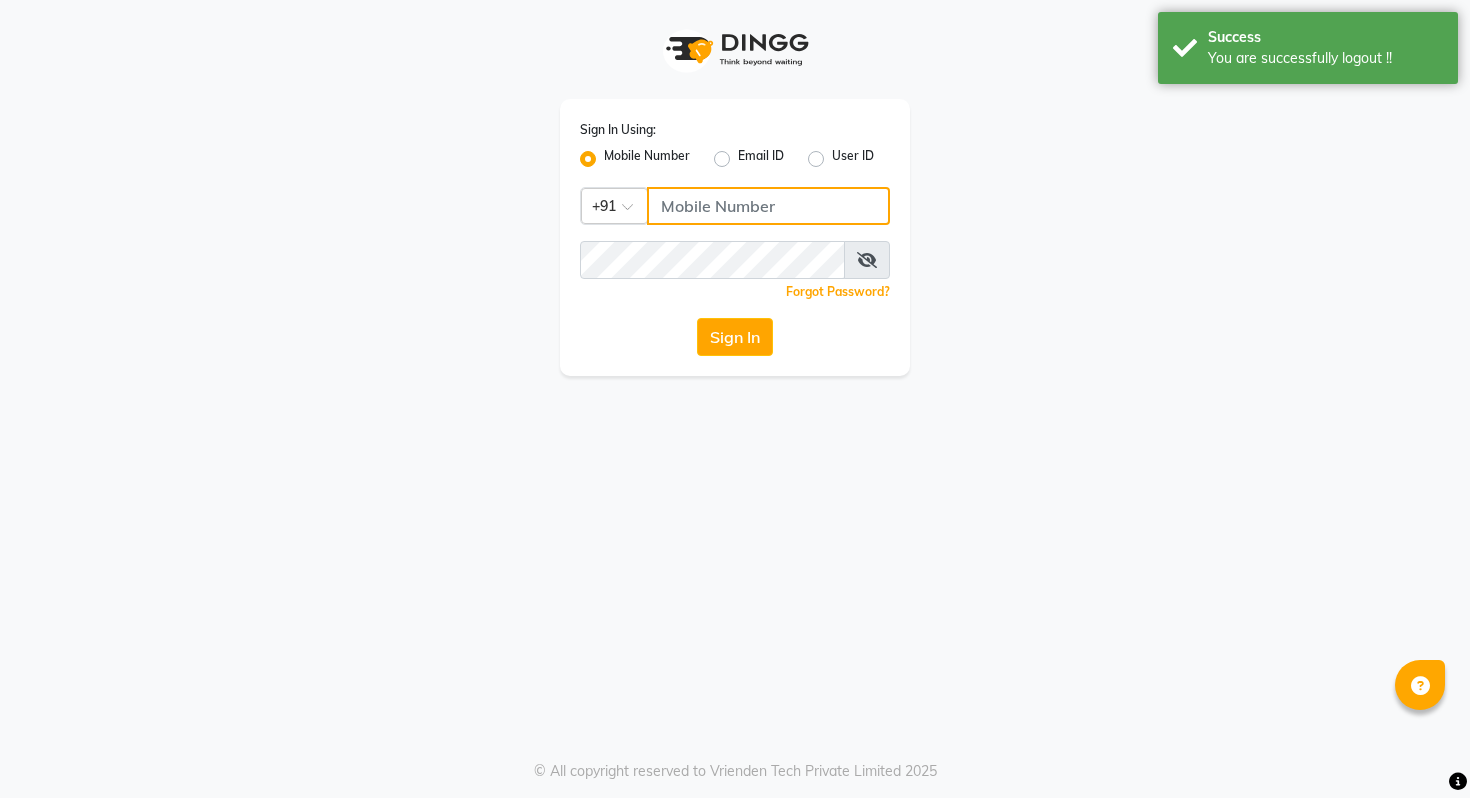 click 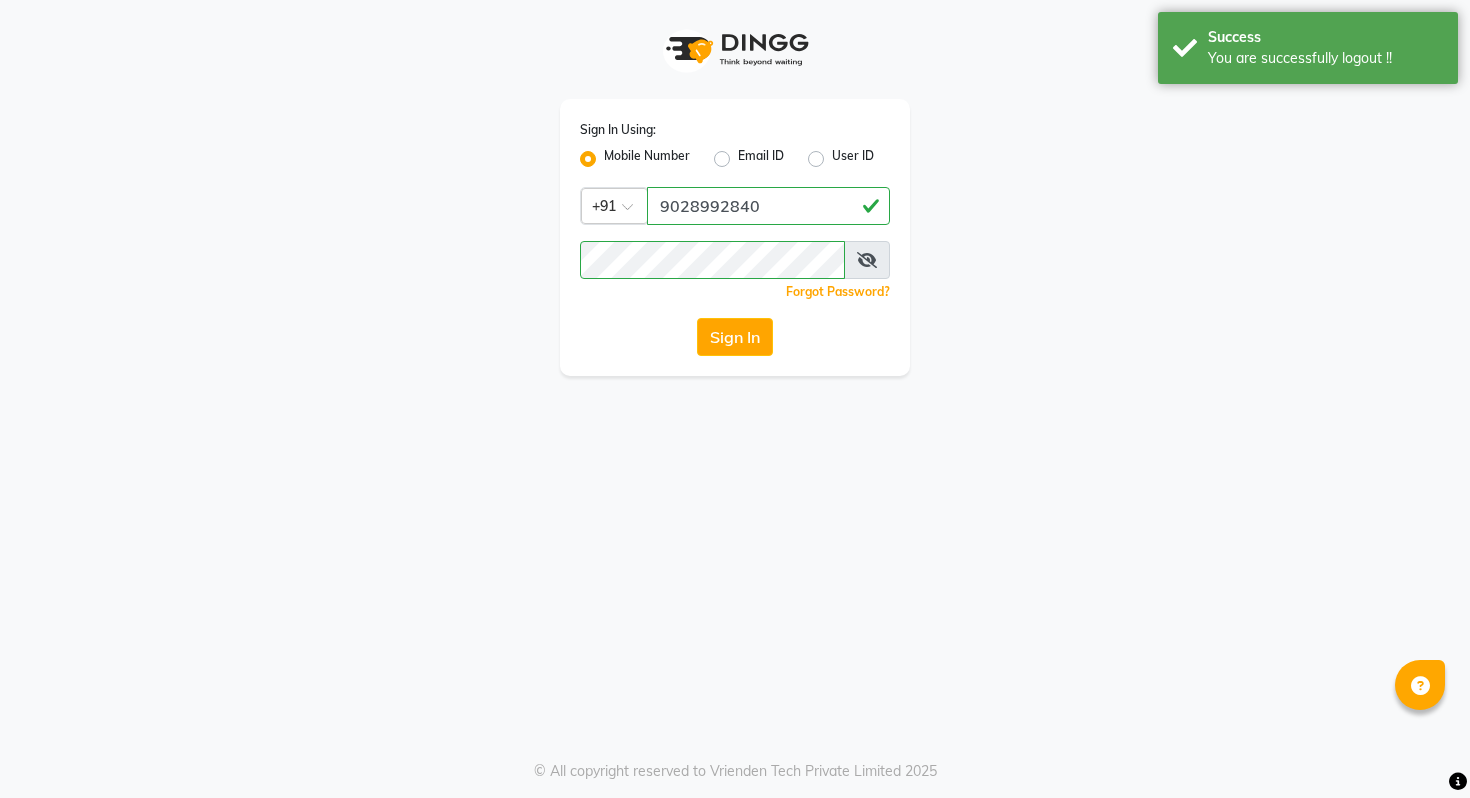 click on "Sign In Using: Mobile Number Email ID User ID Country Code × [PHONE_NUMBER]  Remember me Forgot Password?  Sign In" 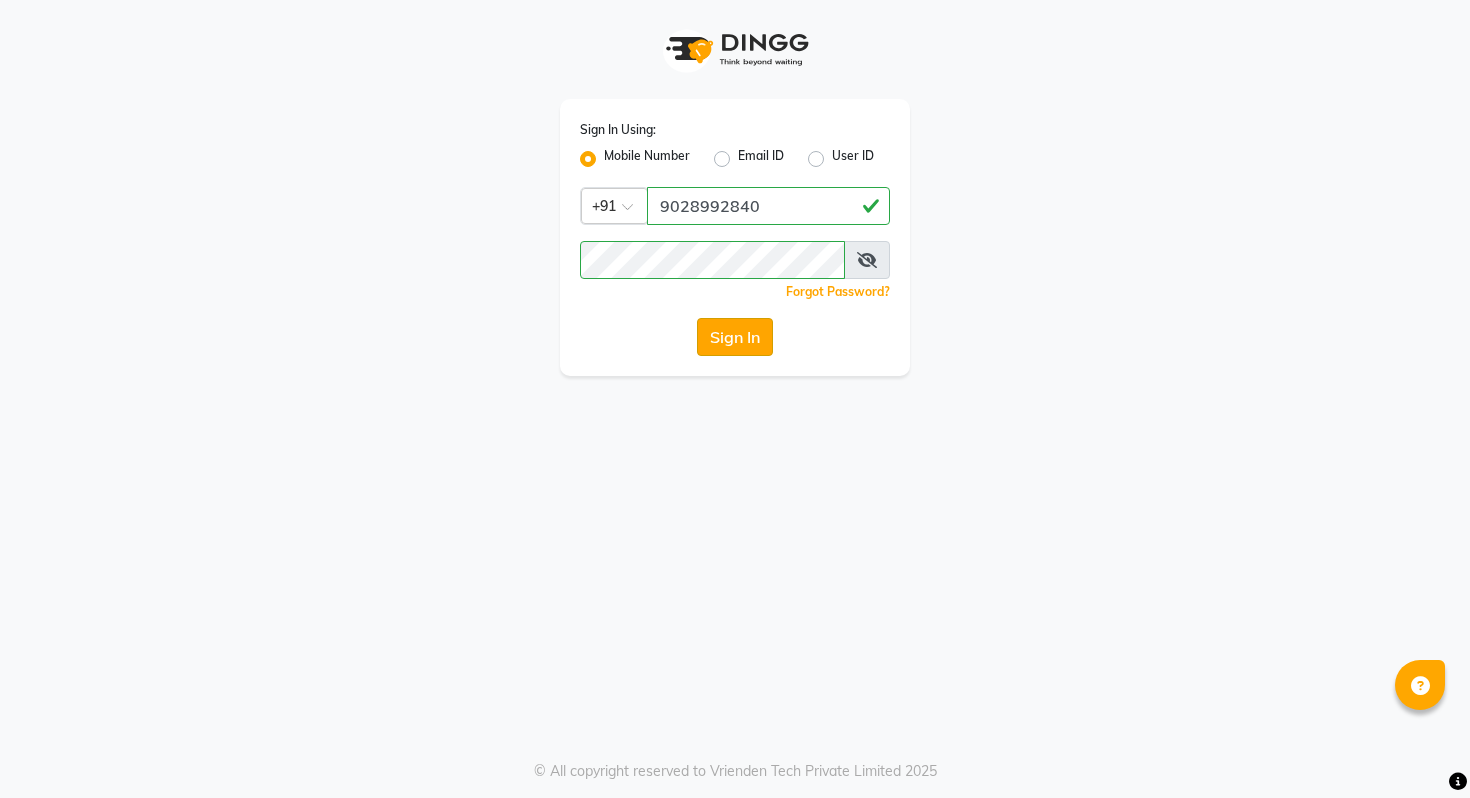 click on "Sign In" 